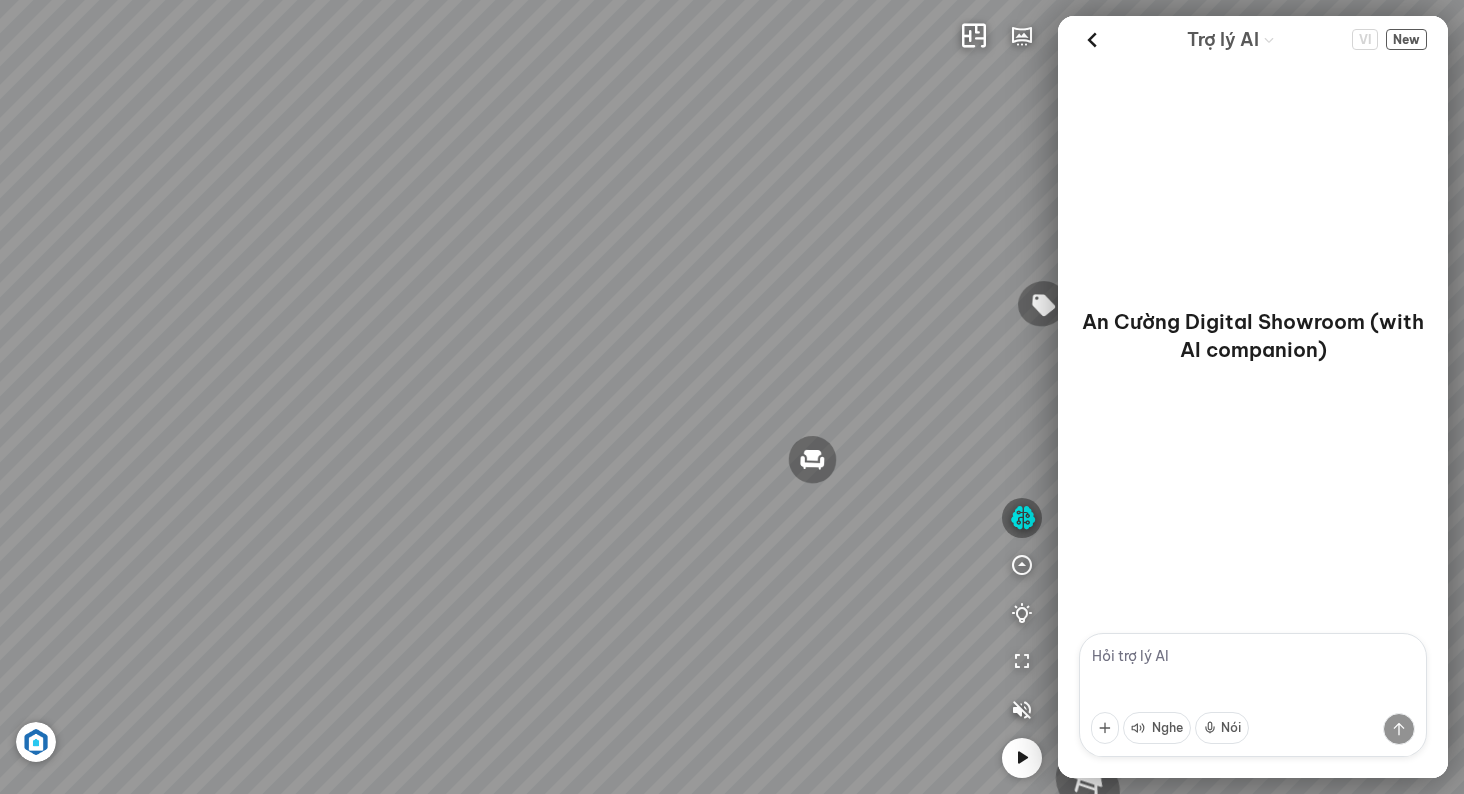 scroll, scrollTop: 0, scrollLeft: 0, axis: both 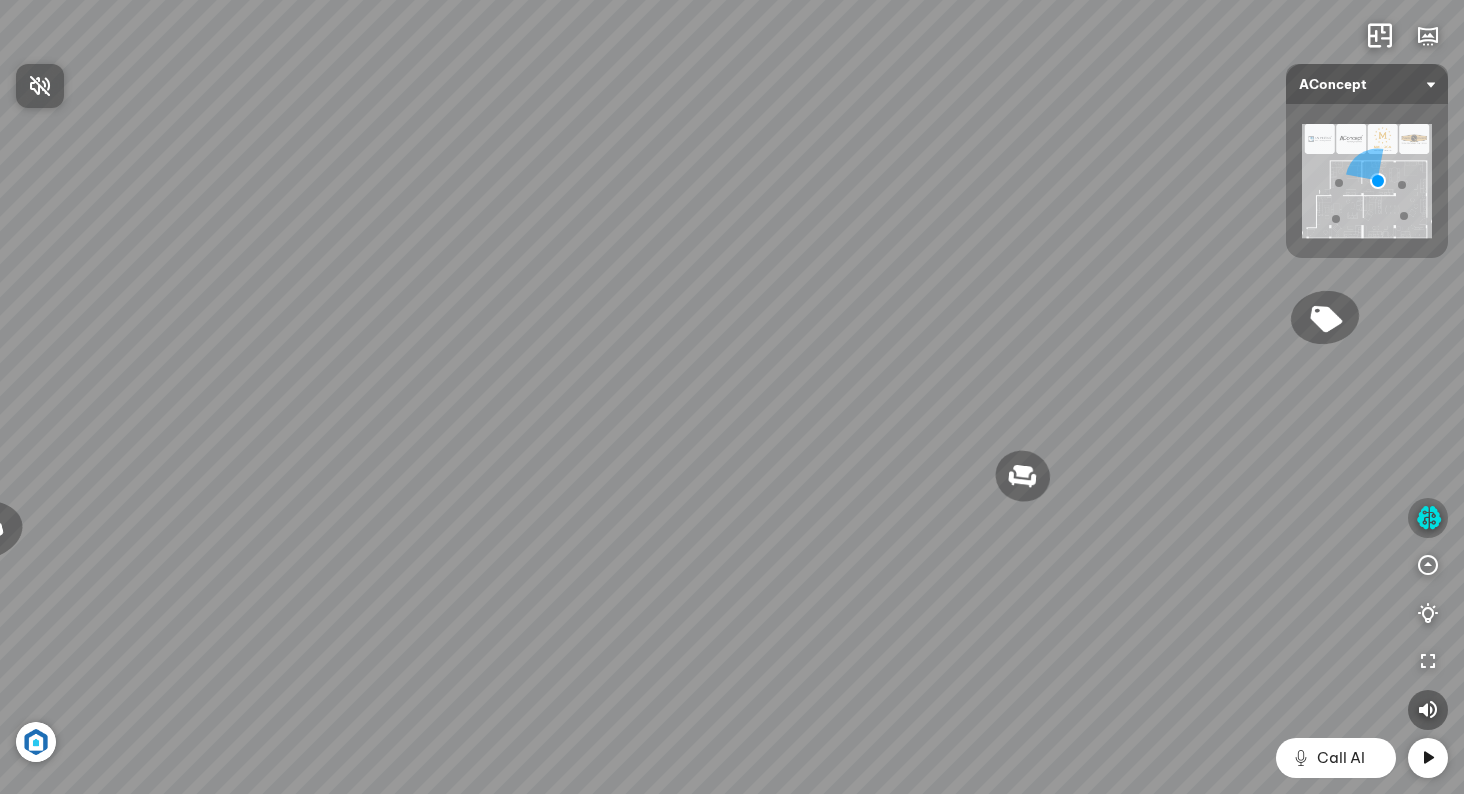 click at bounding box center (732, 397) 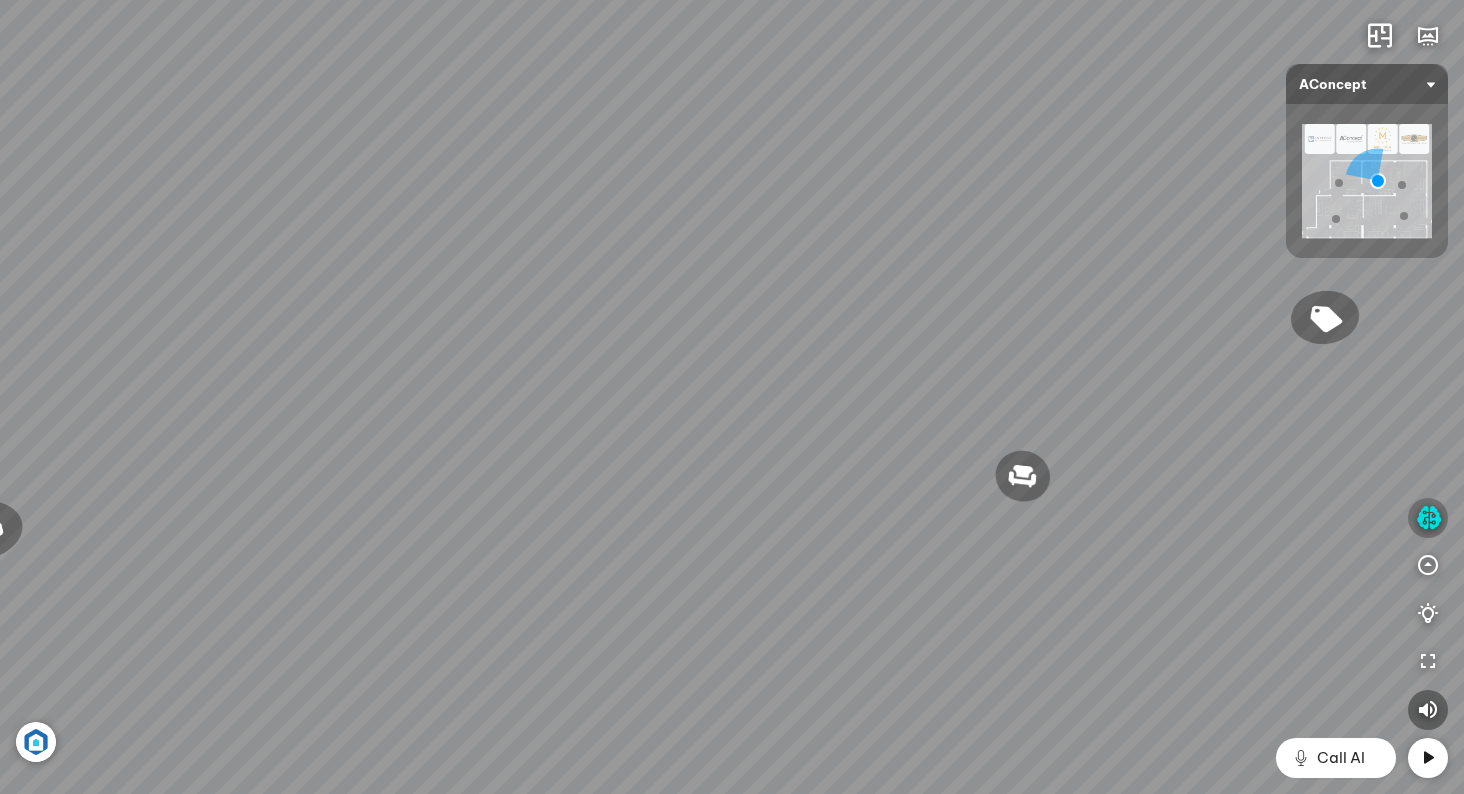 click at bounding box center (1428, 518) 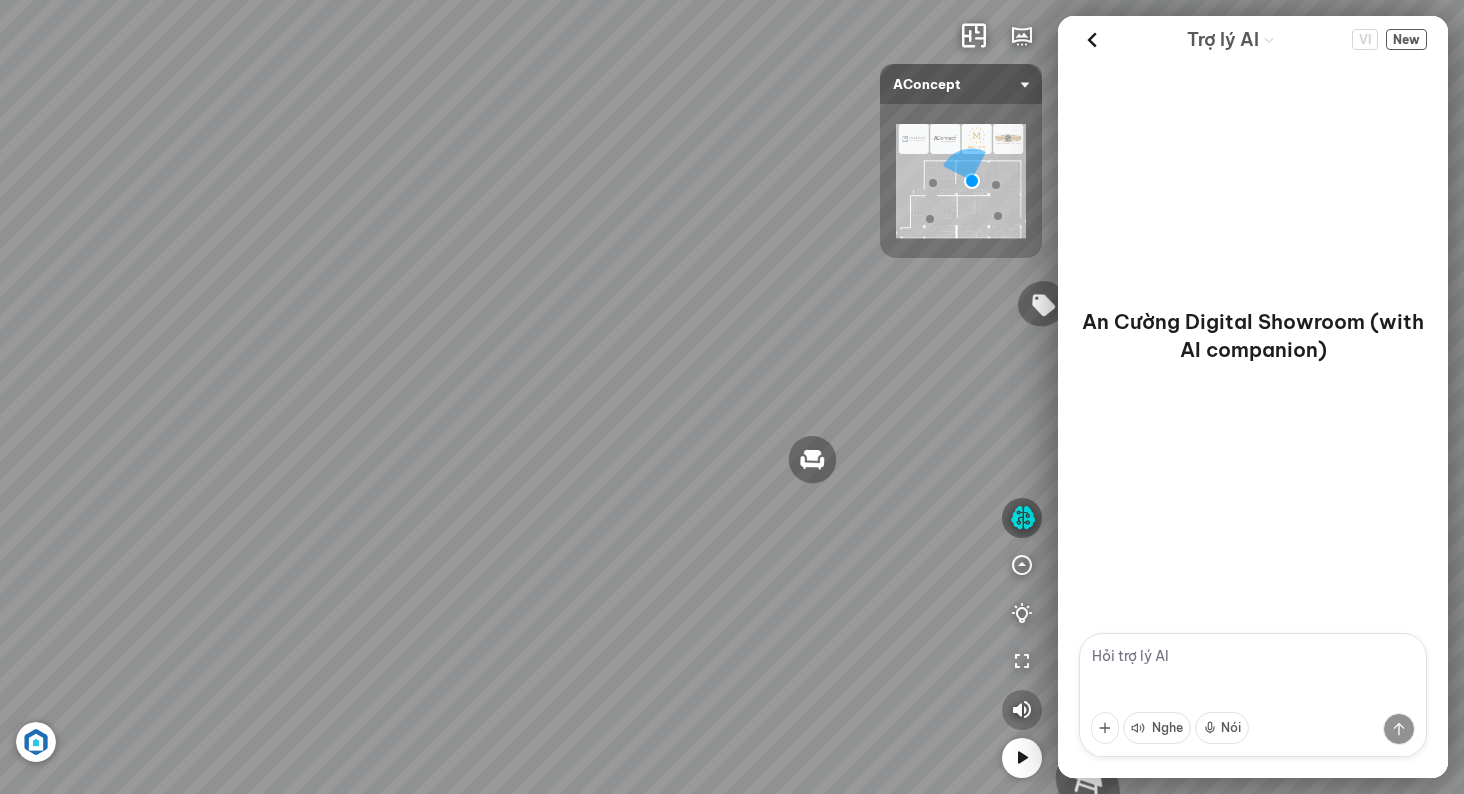 click at bounding box center [1022, 710] 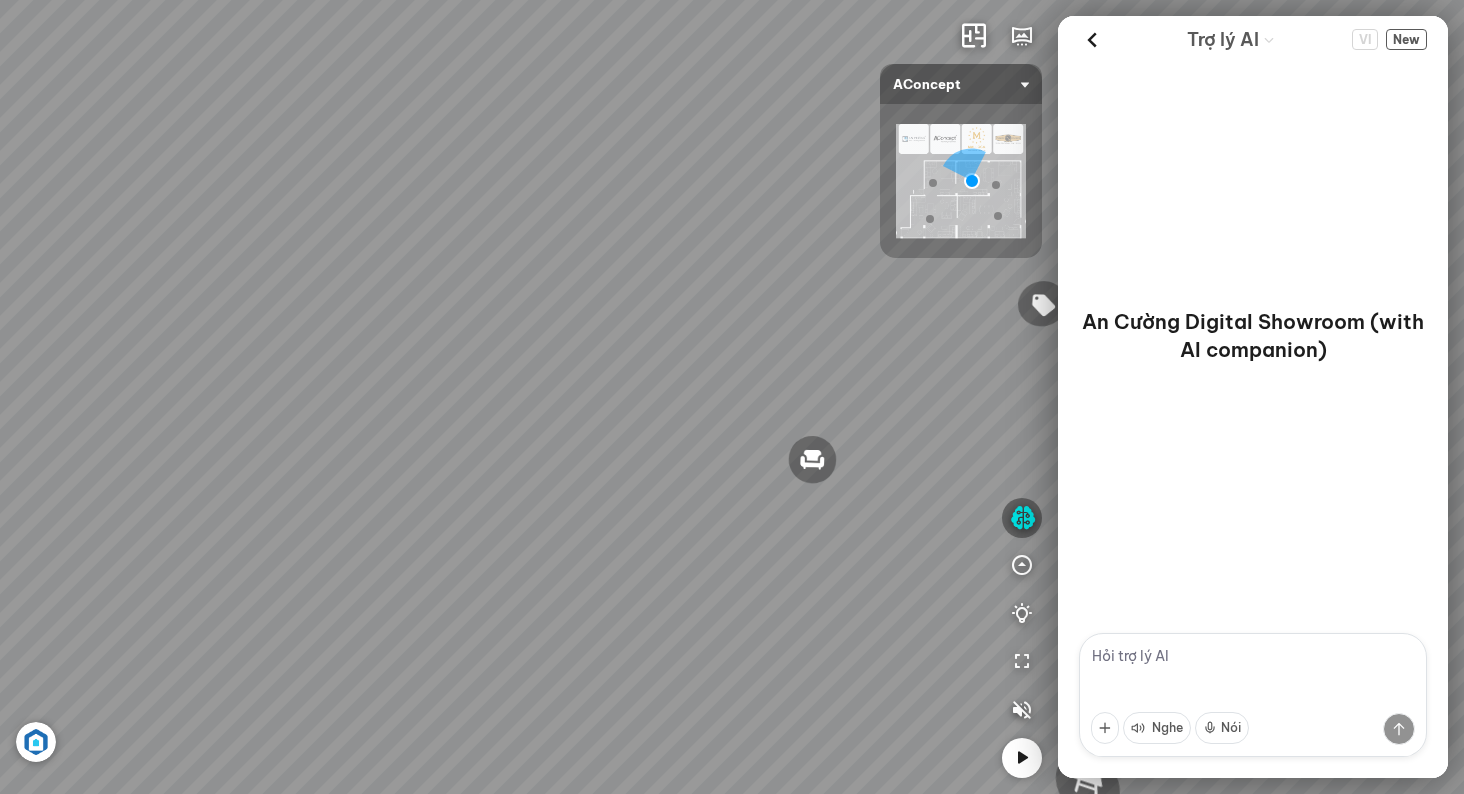 click at bounding box center (1253, 695) 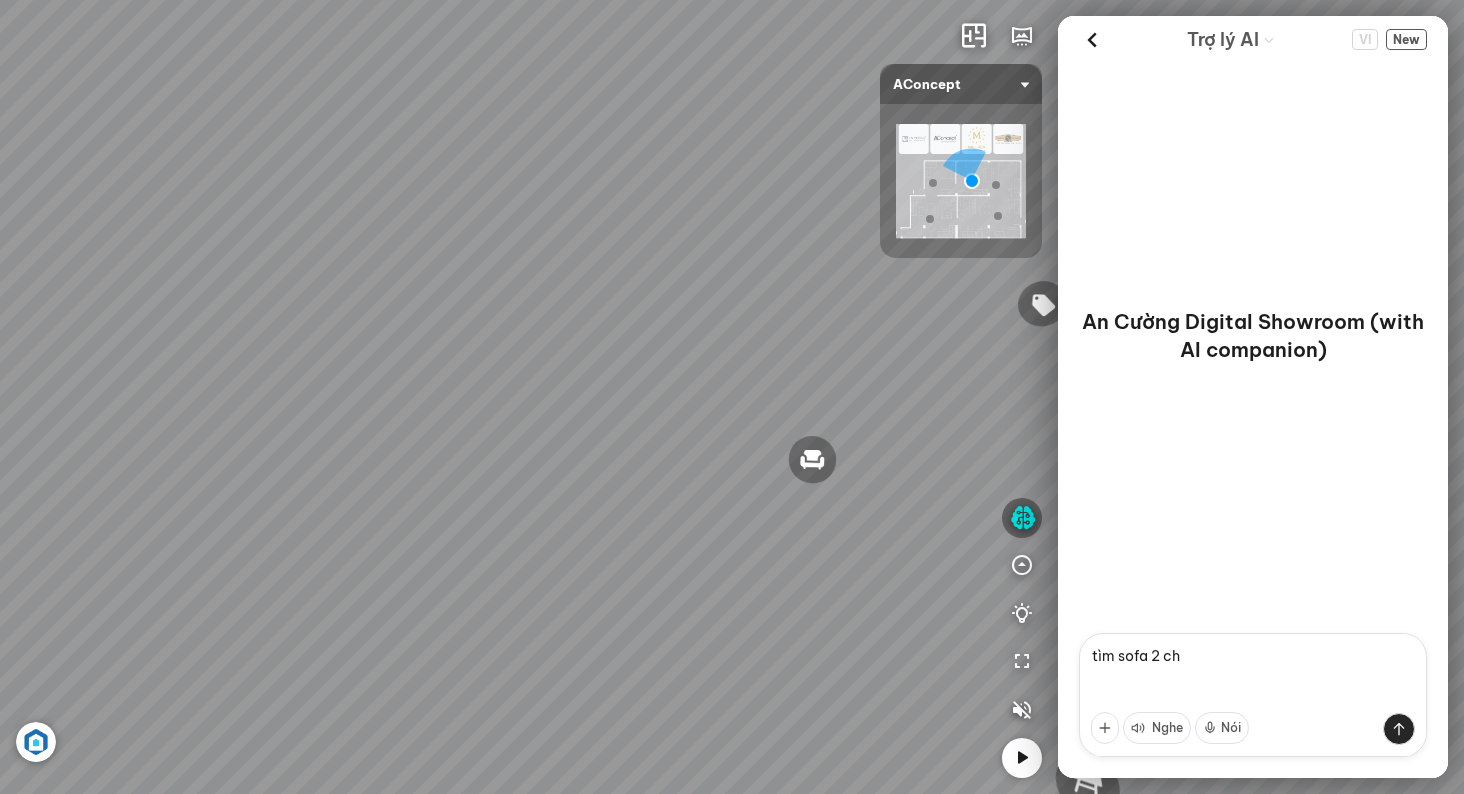 type on "tìm sofa 2 chỗ" 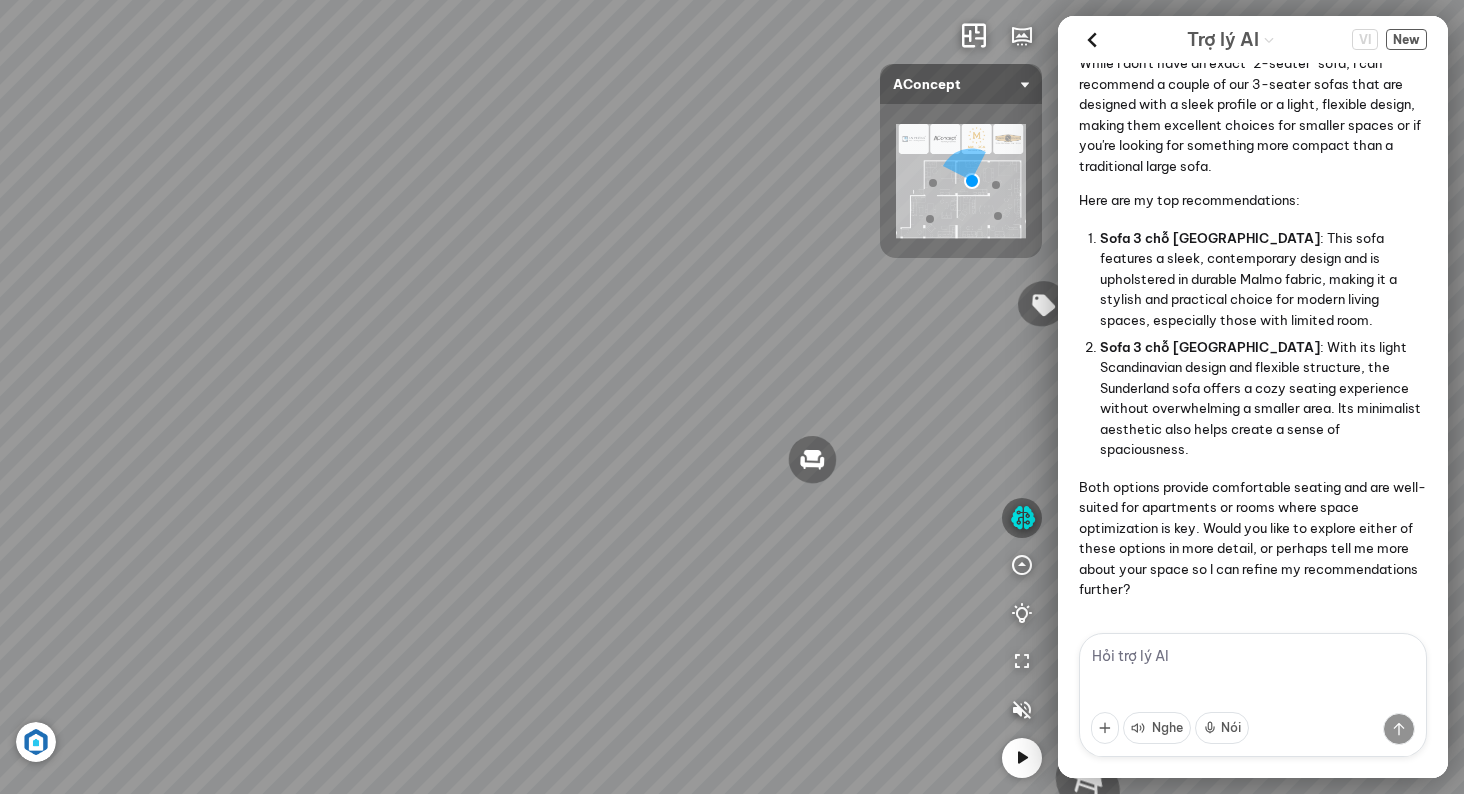 scroll, scrollTop: 0, scrollLeft: 0, axis: both 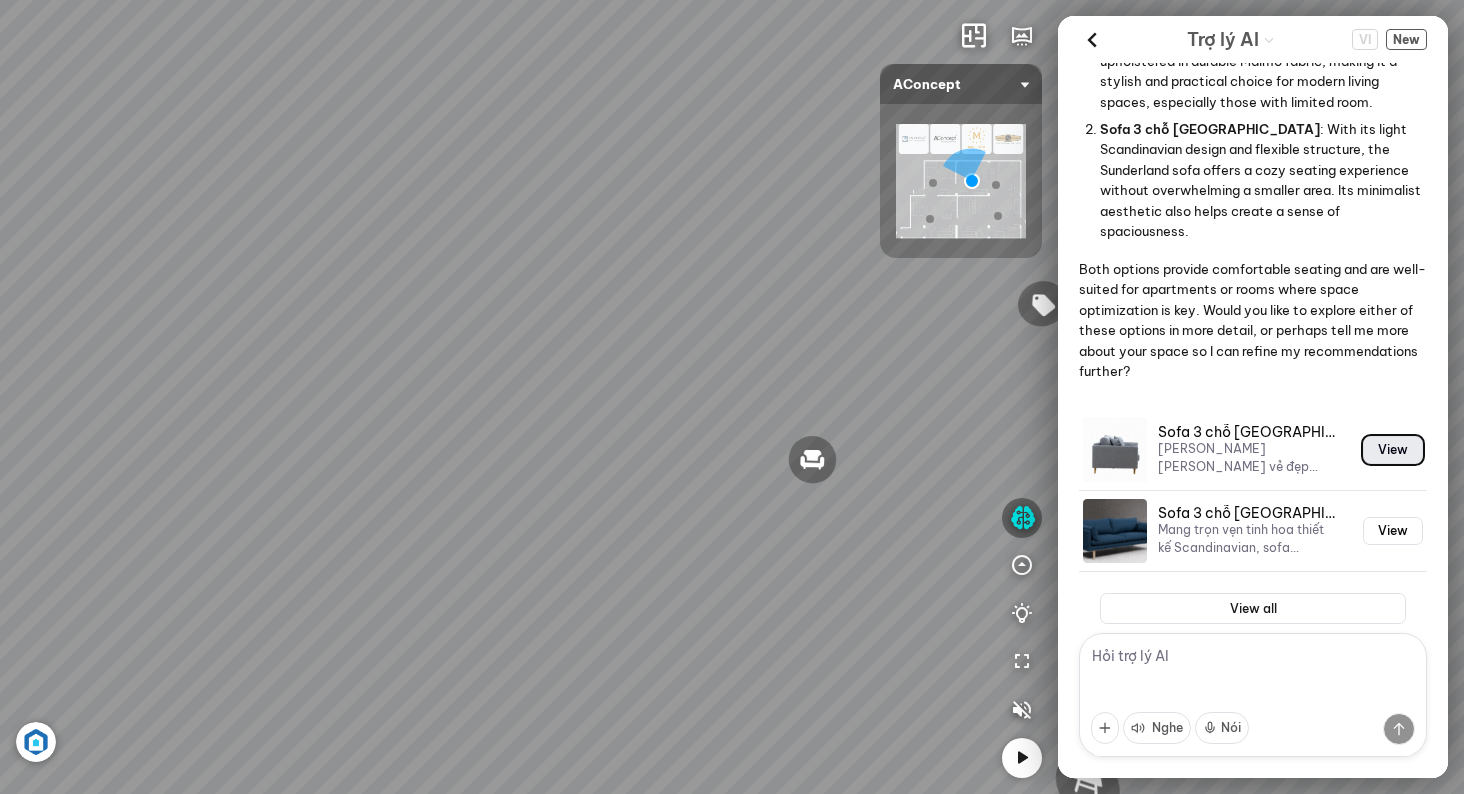 click on "View" at bounding box center [1393, 450] 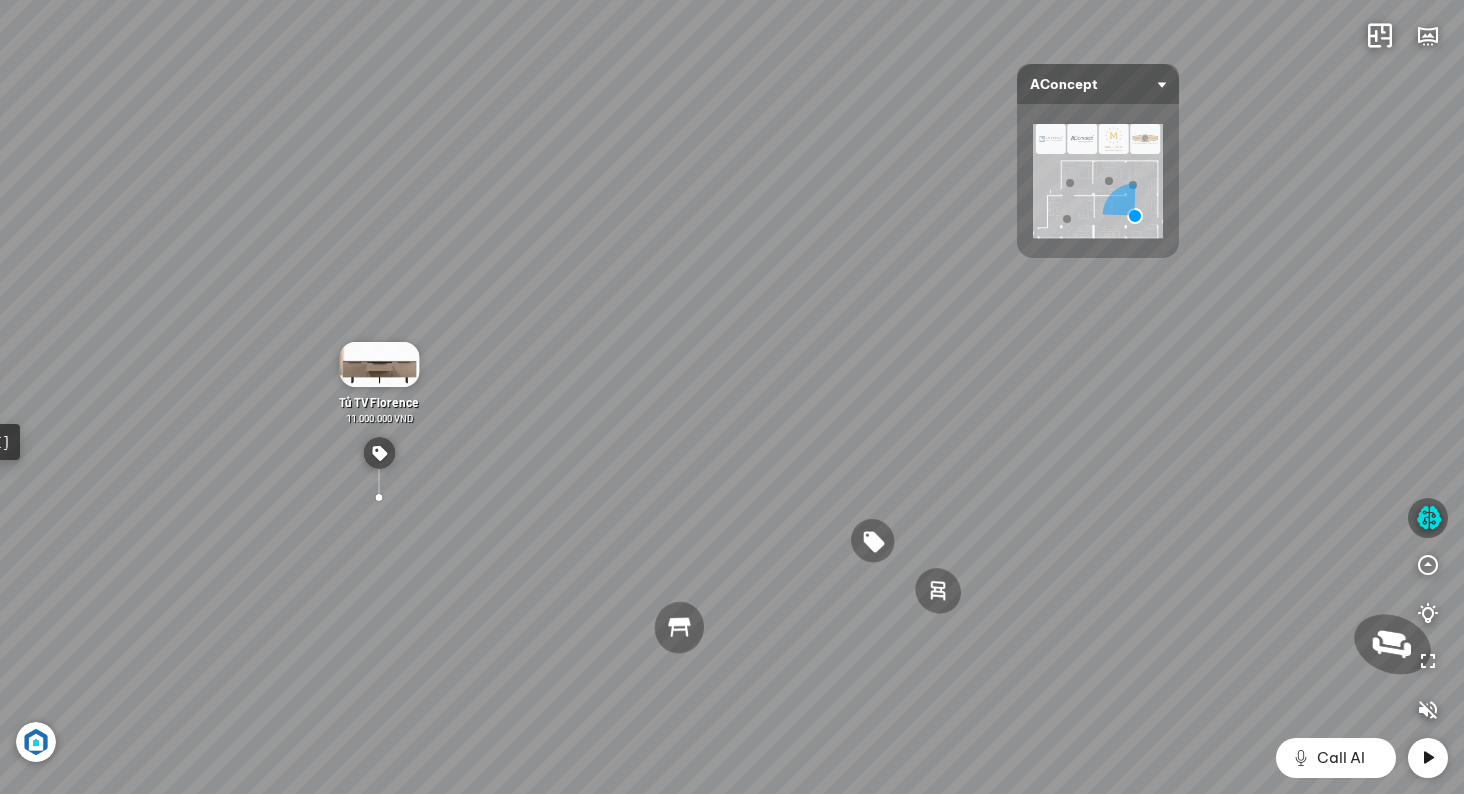 scroll, scrollTop: 5997, scrollLeft: 0, axis: vertical 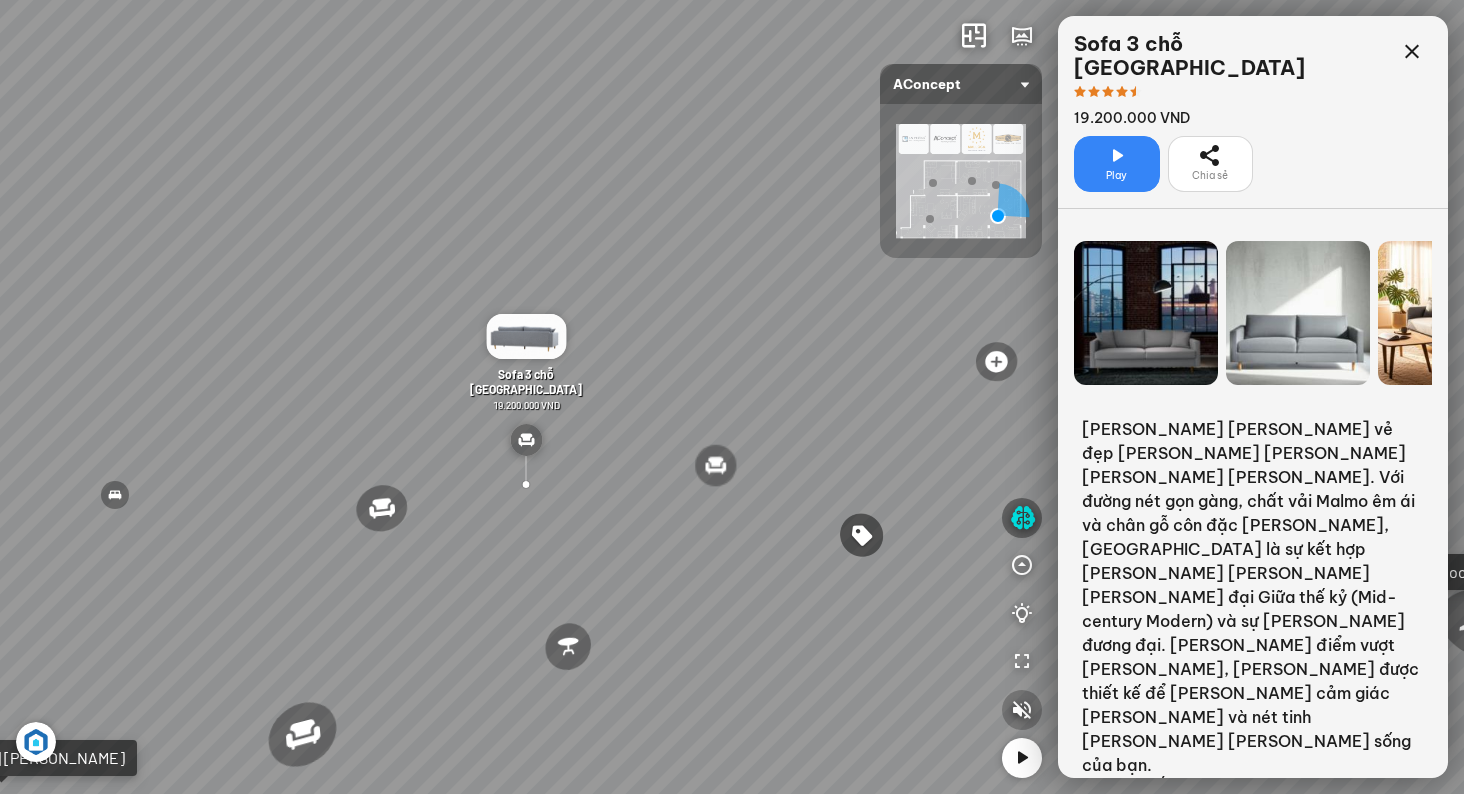 click at bounding box center [1022, 710] 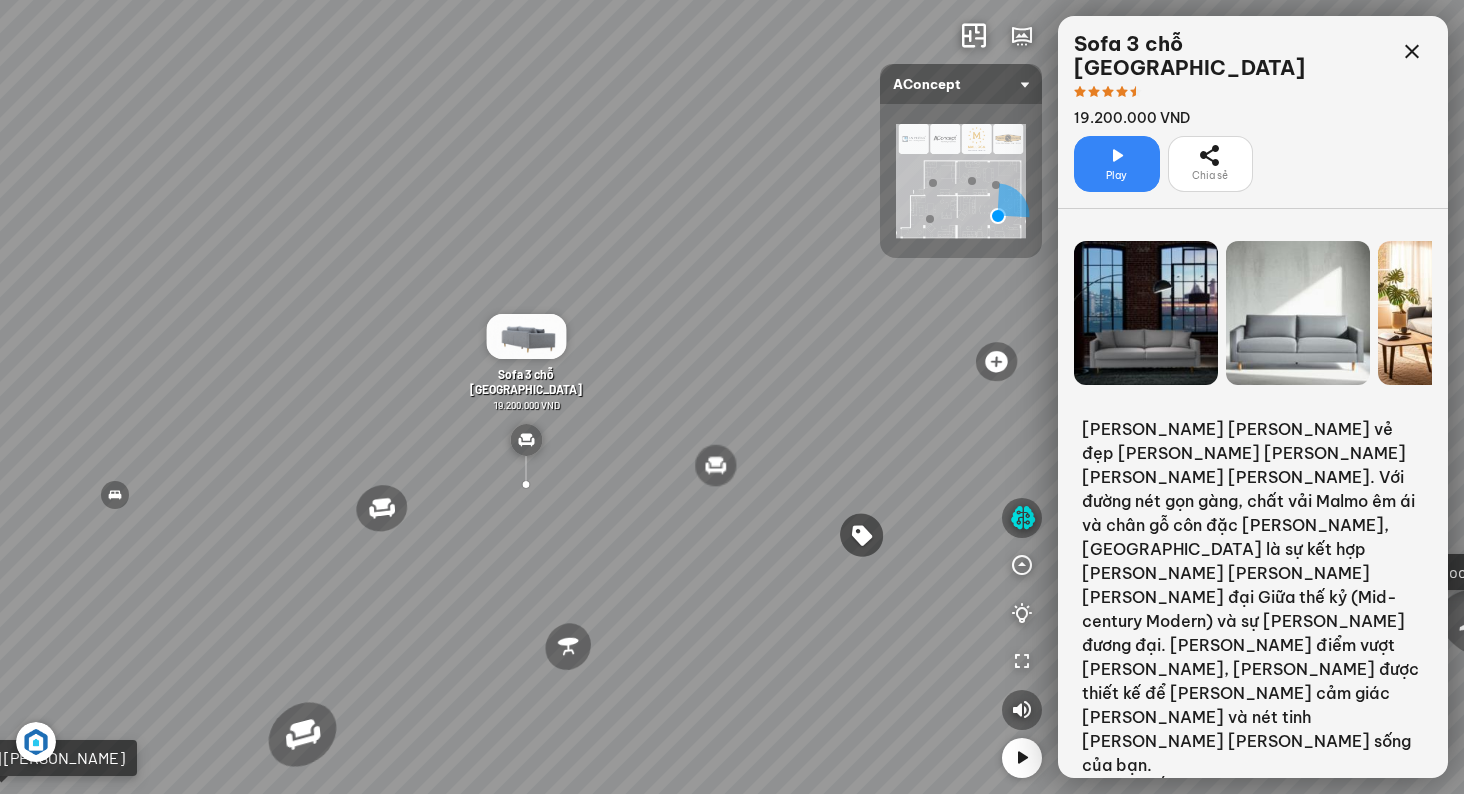 click at bounding box center (1117, 156) 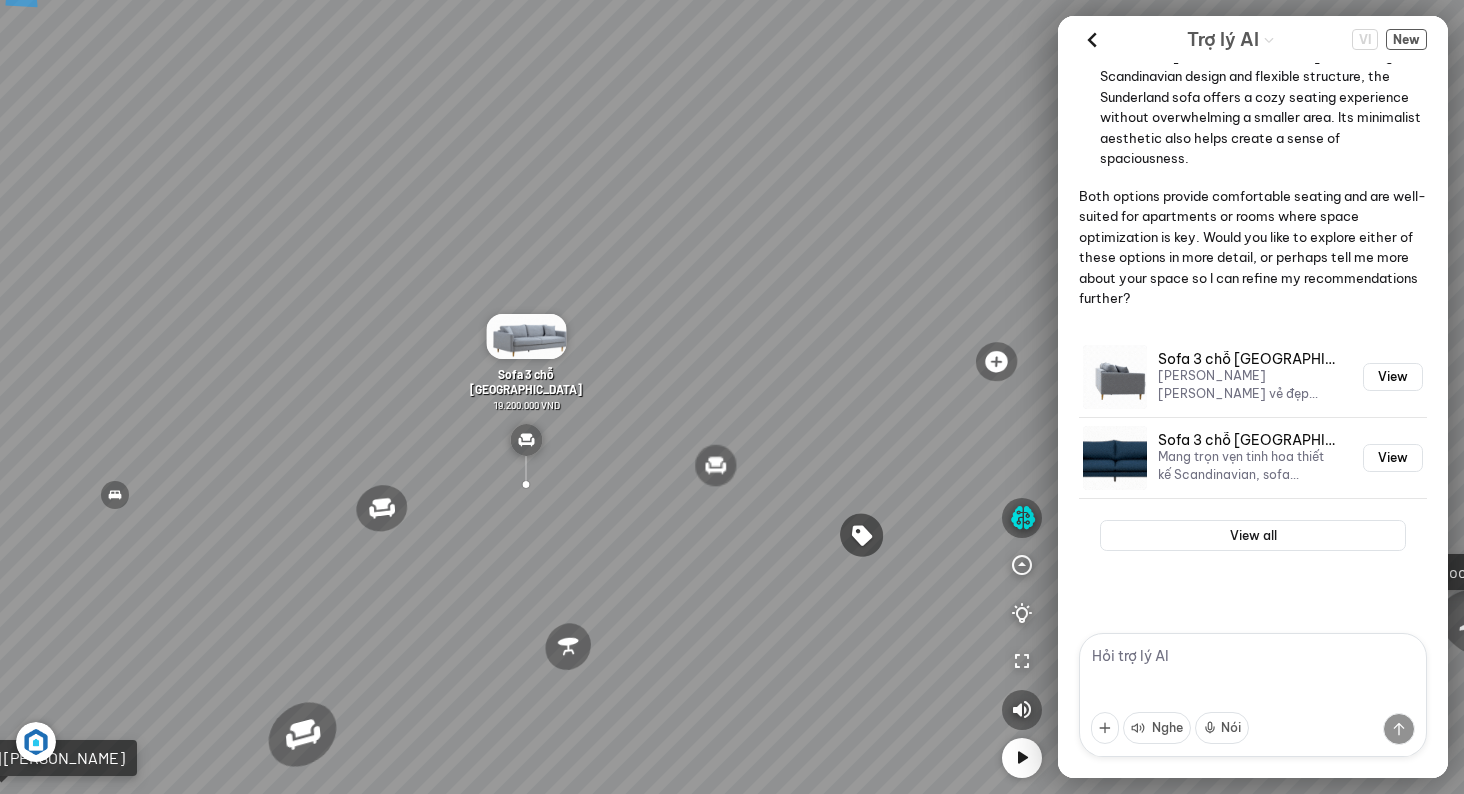 scroll, scrollTop: 300, scrollLeft: 0, axis: vertical 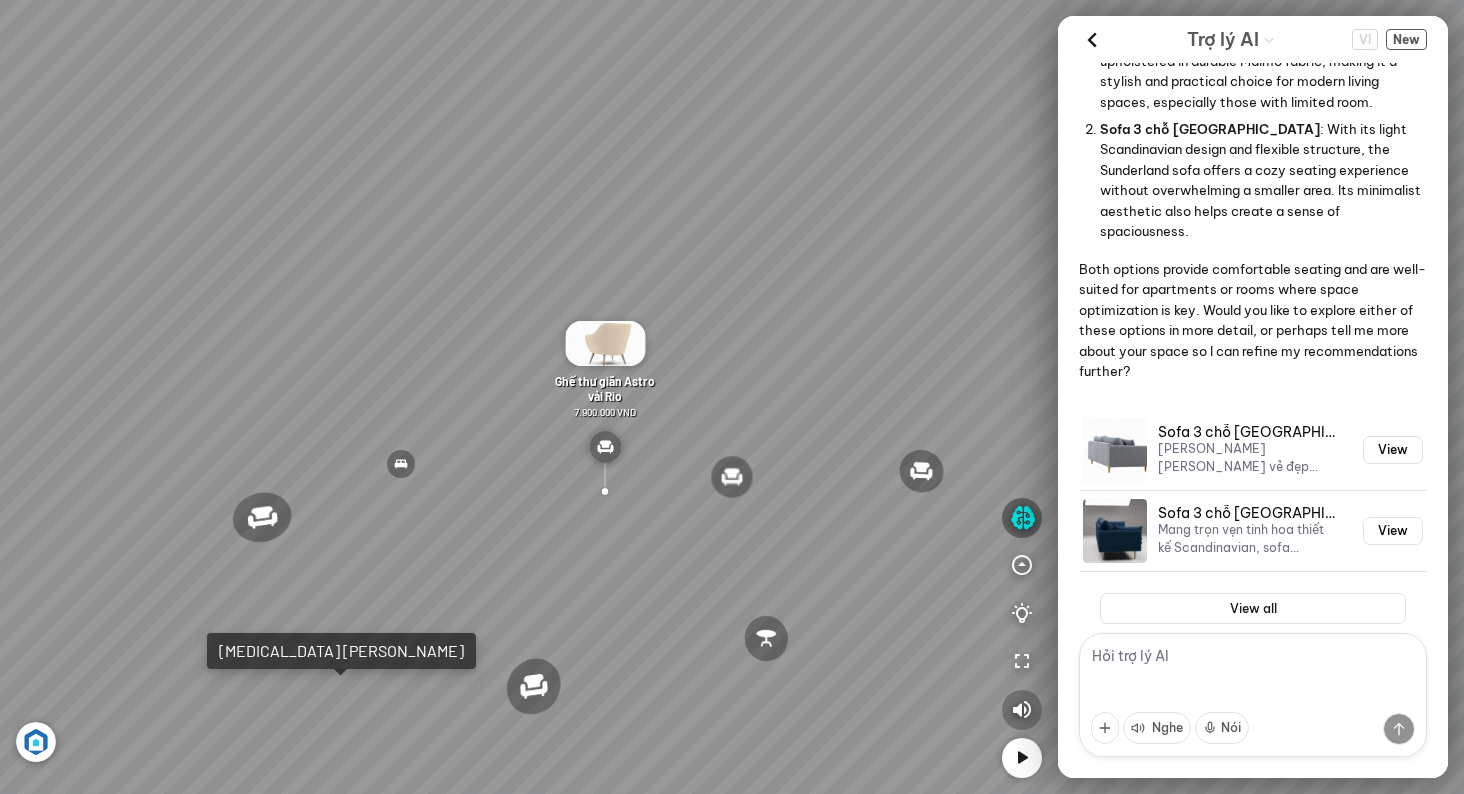 click at bounding box center [1022, 710] 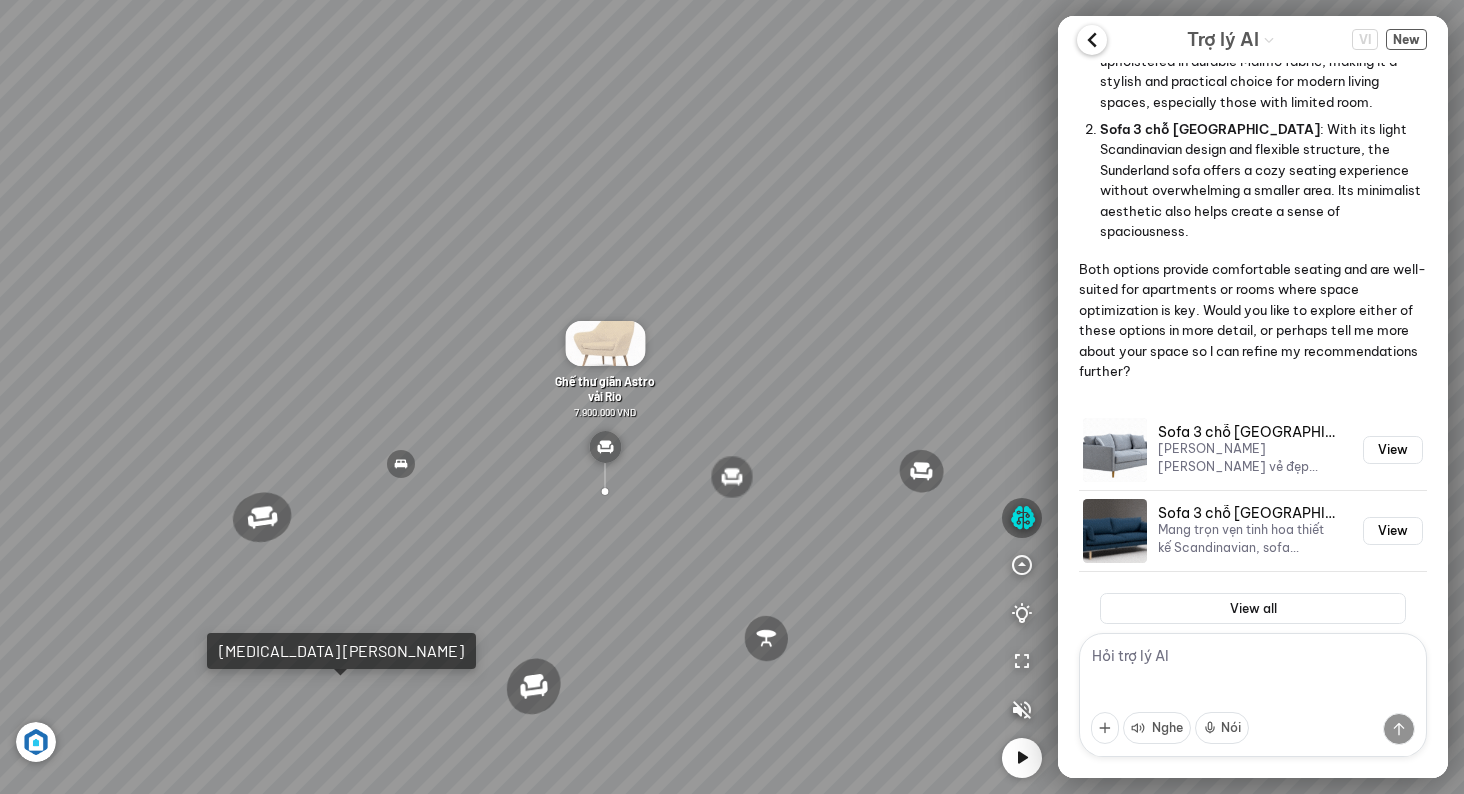 click at bounding box center (1092, 40) 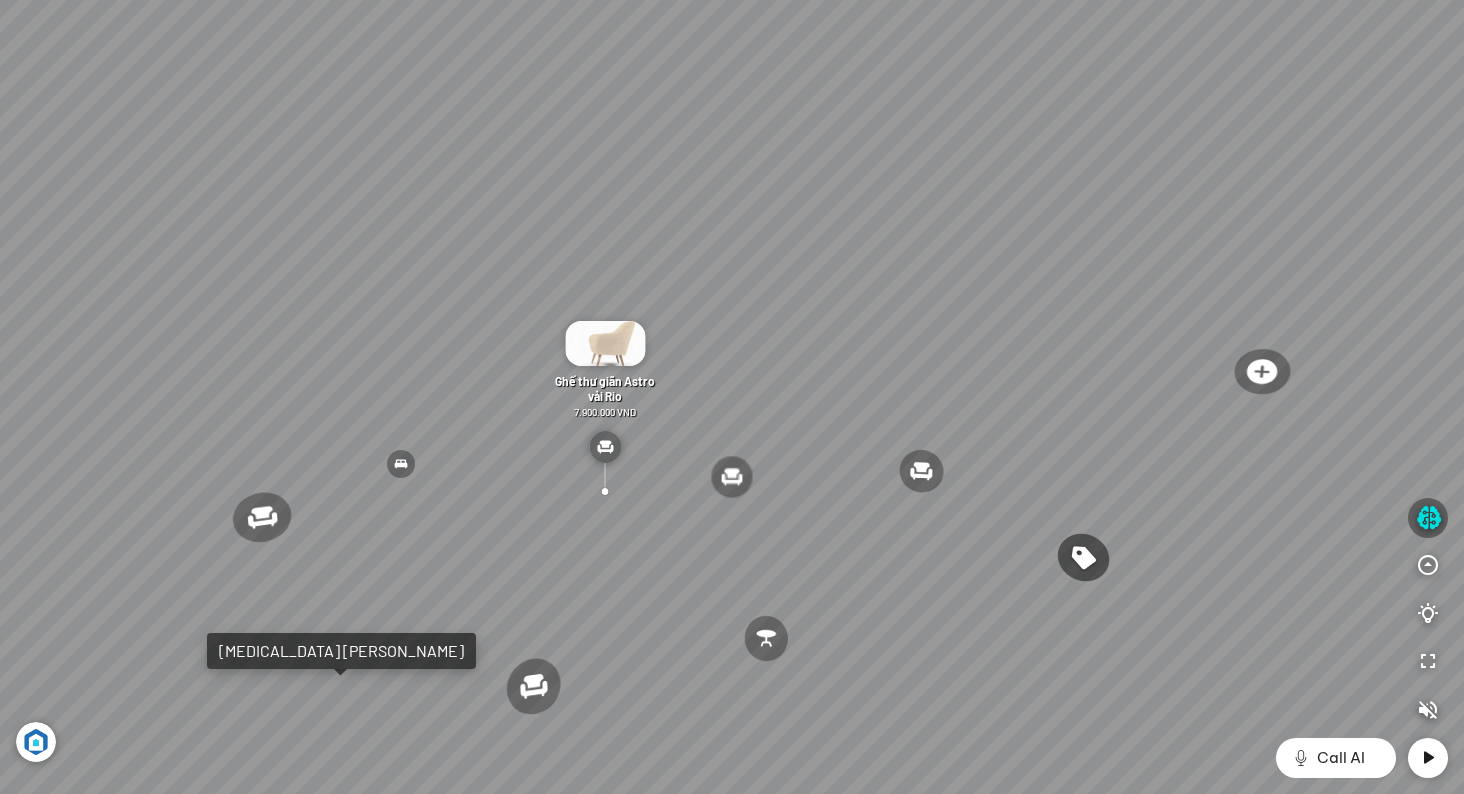 scroll, scrollTop: 5997, scrollLeft: 0, axis: vertical 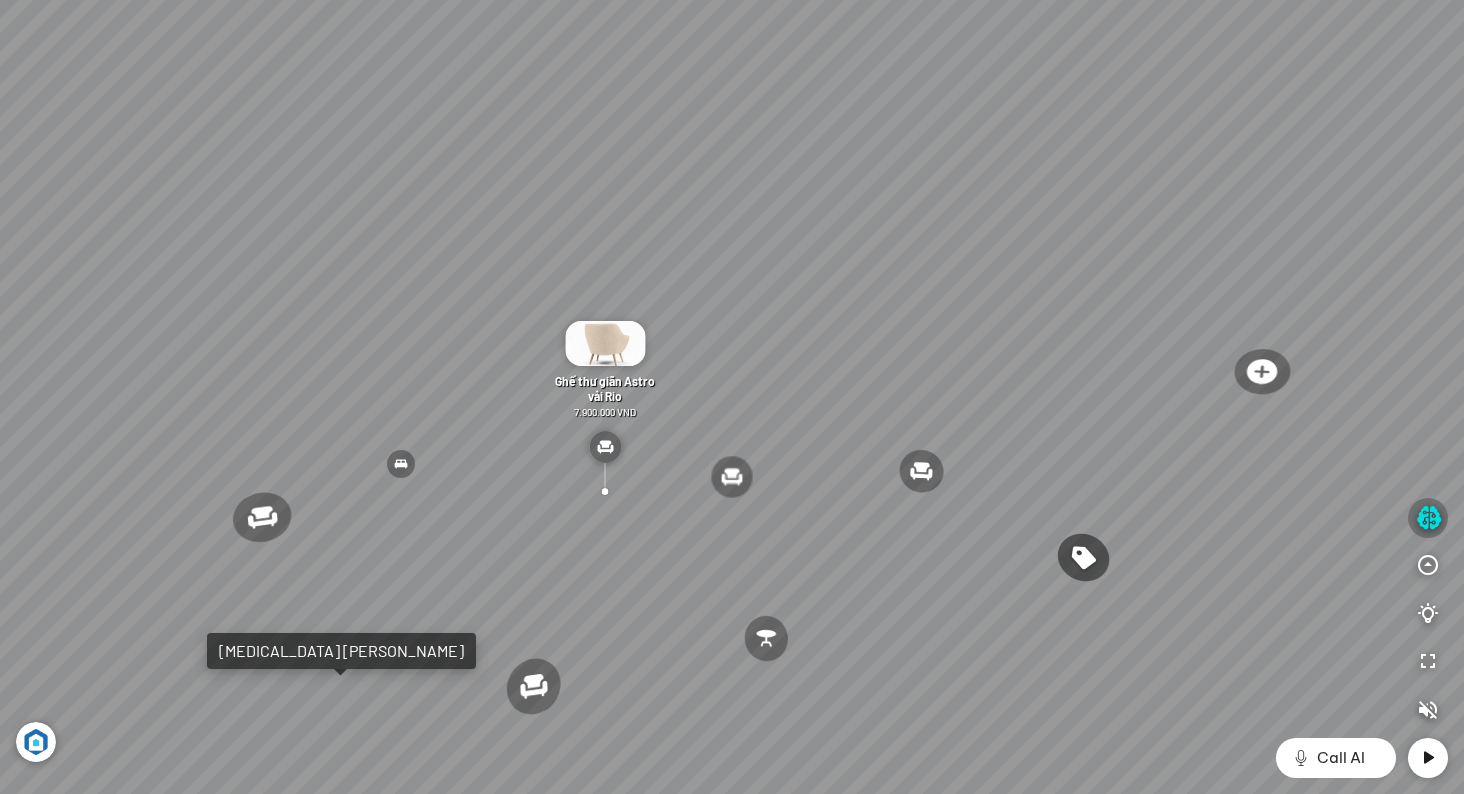 click at bounding box center [1428, 518] 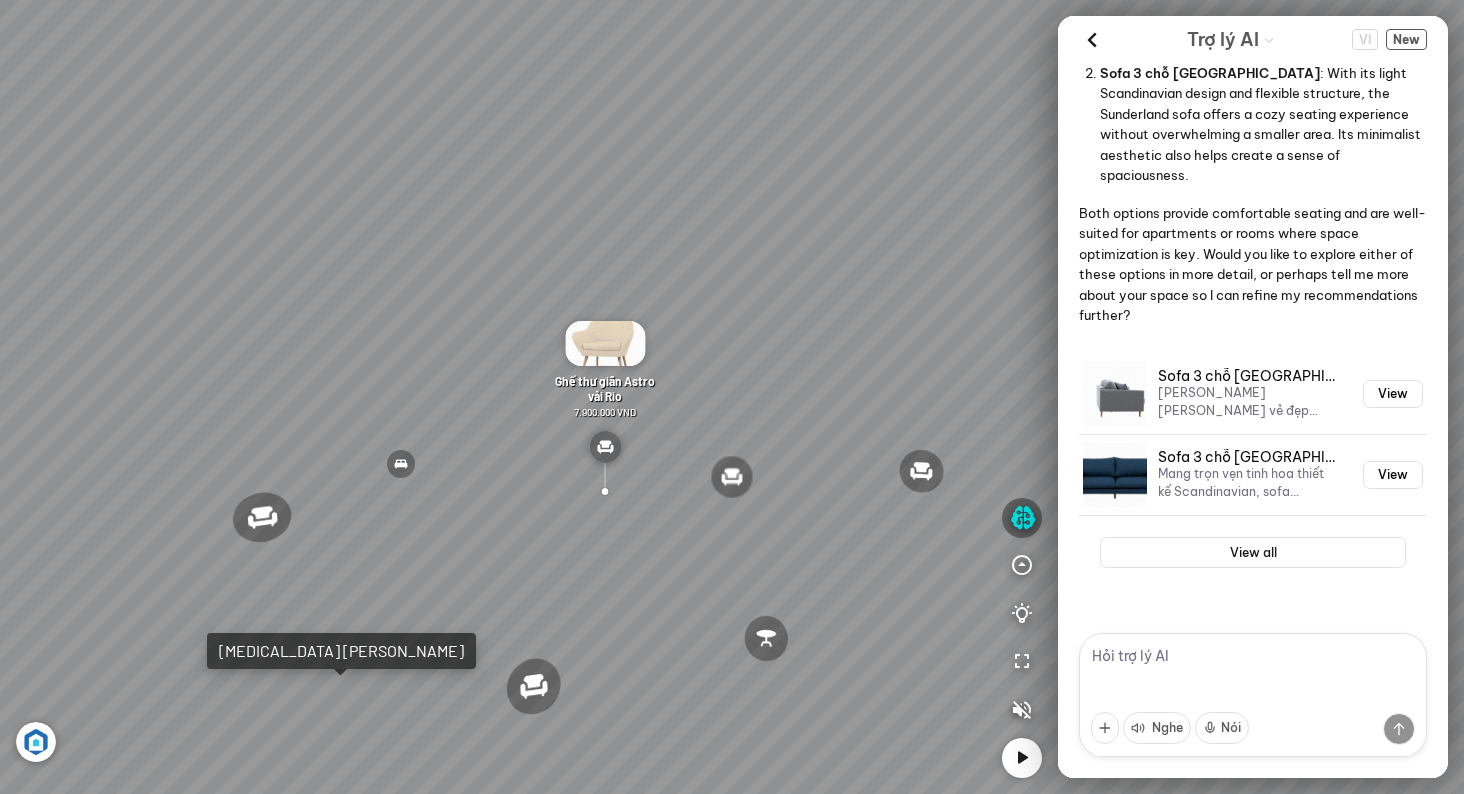 scroll, scrollTop: 373, scrollLeft: 0, axis: vertical 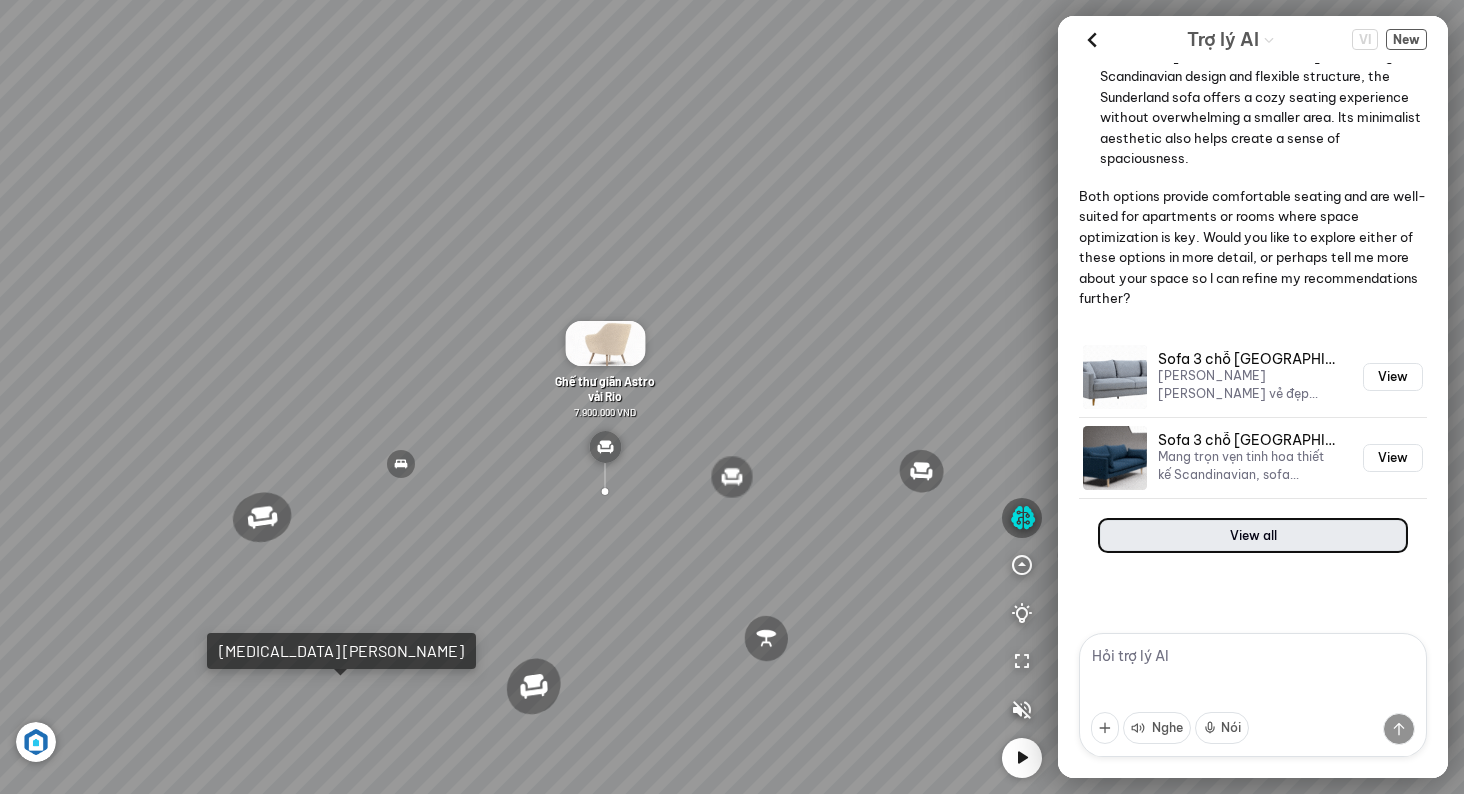 click on "View all" at bounding box center (1253, 536) 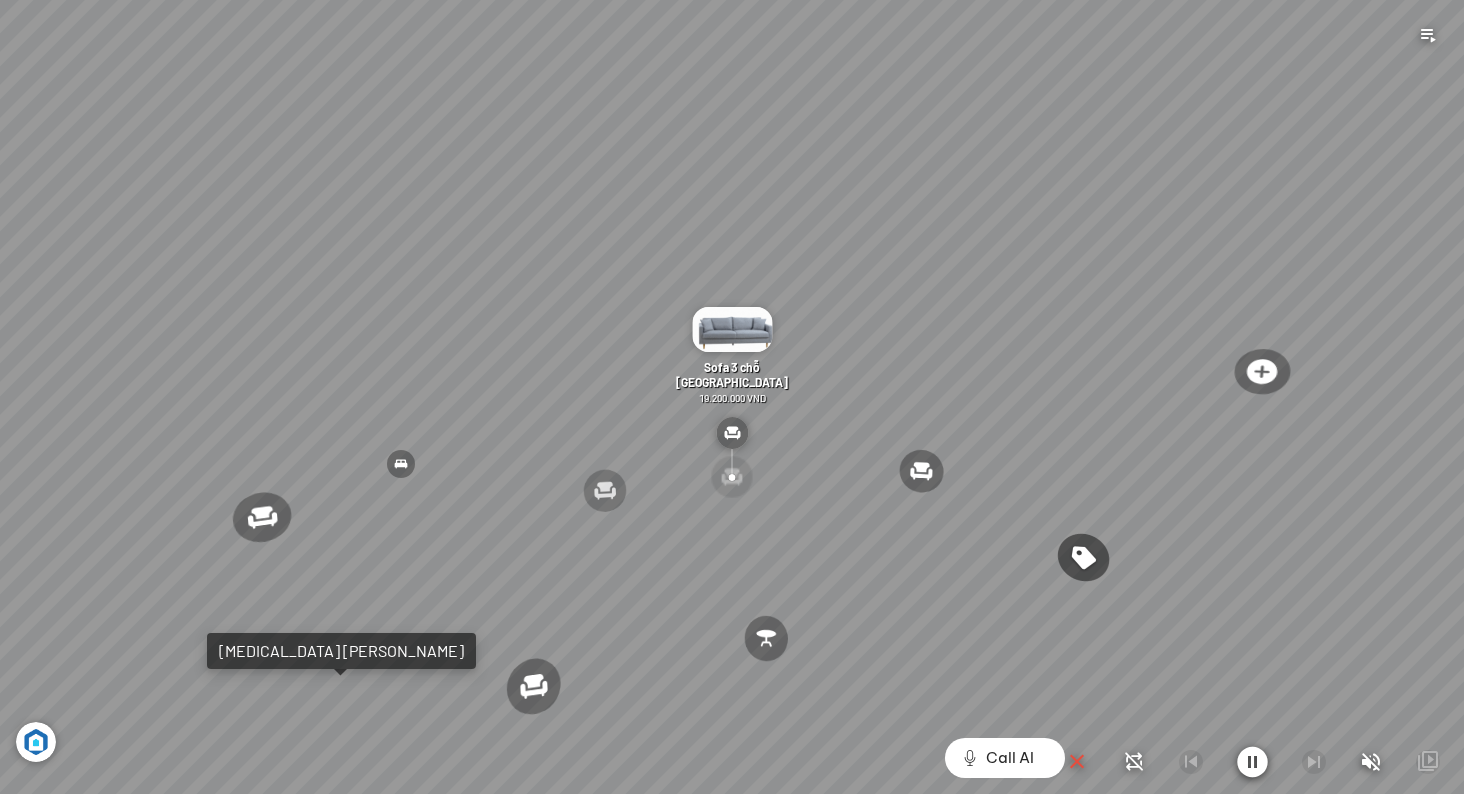 scroll, scrollTop: 9358, scrollLeft: 0, axis: vertical 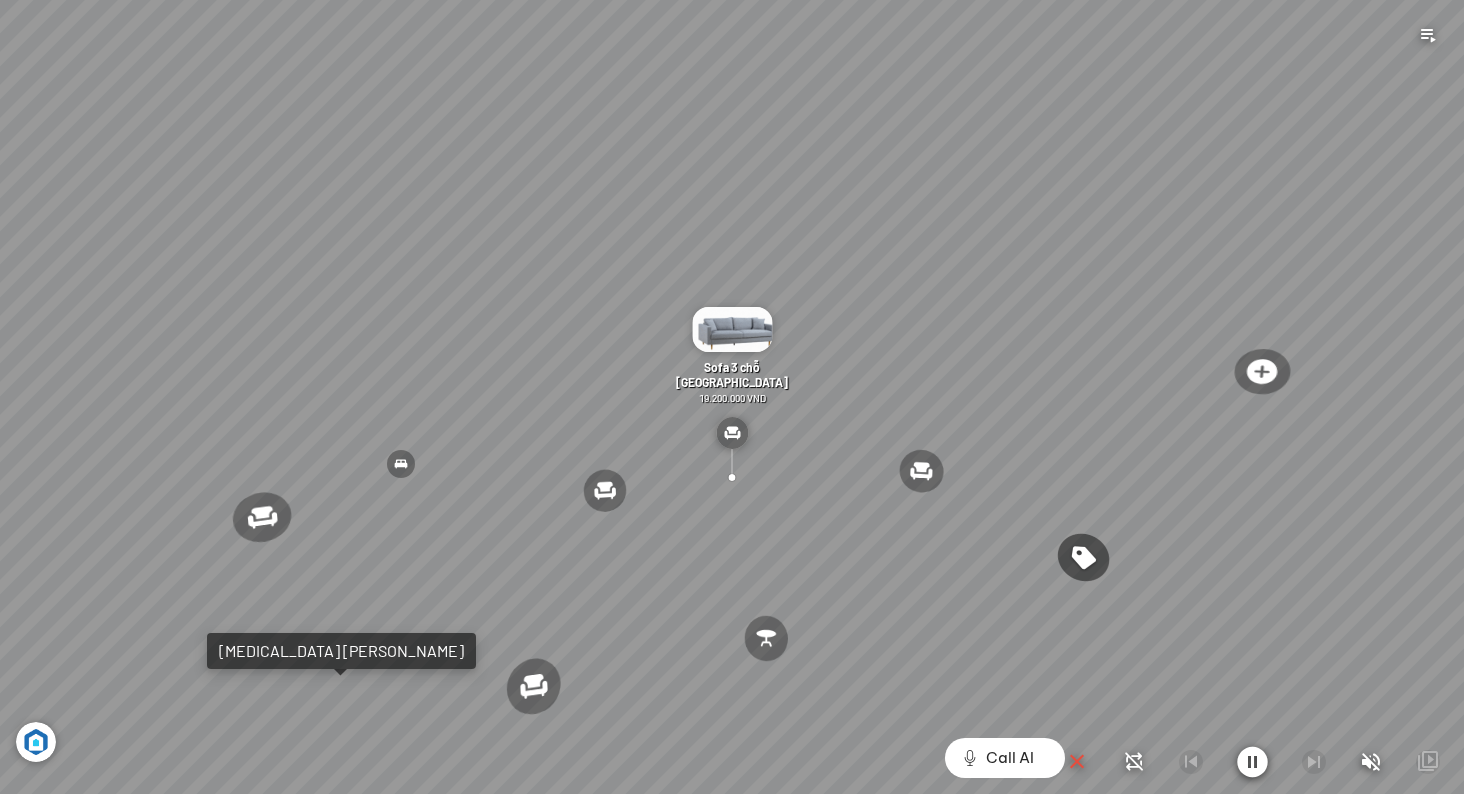 click at bounding box center (1077, 762) 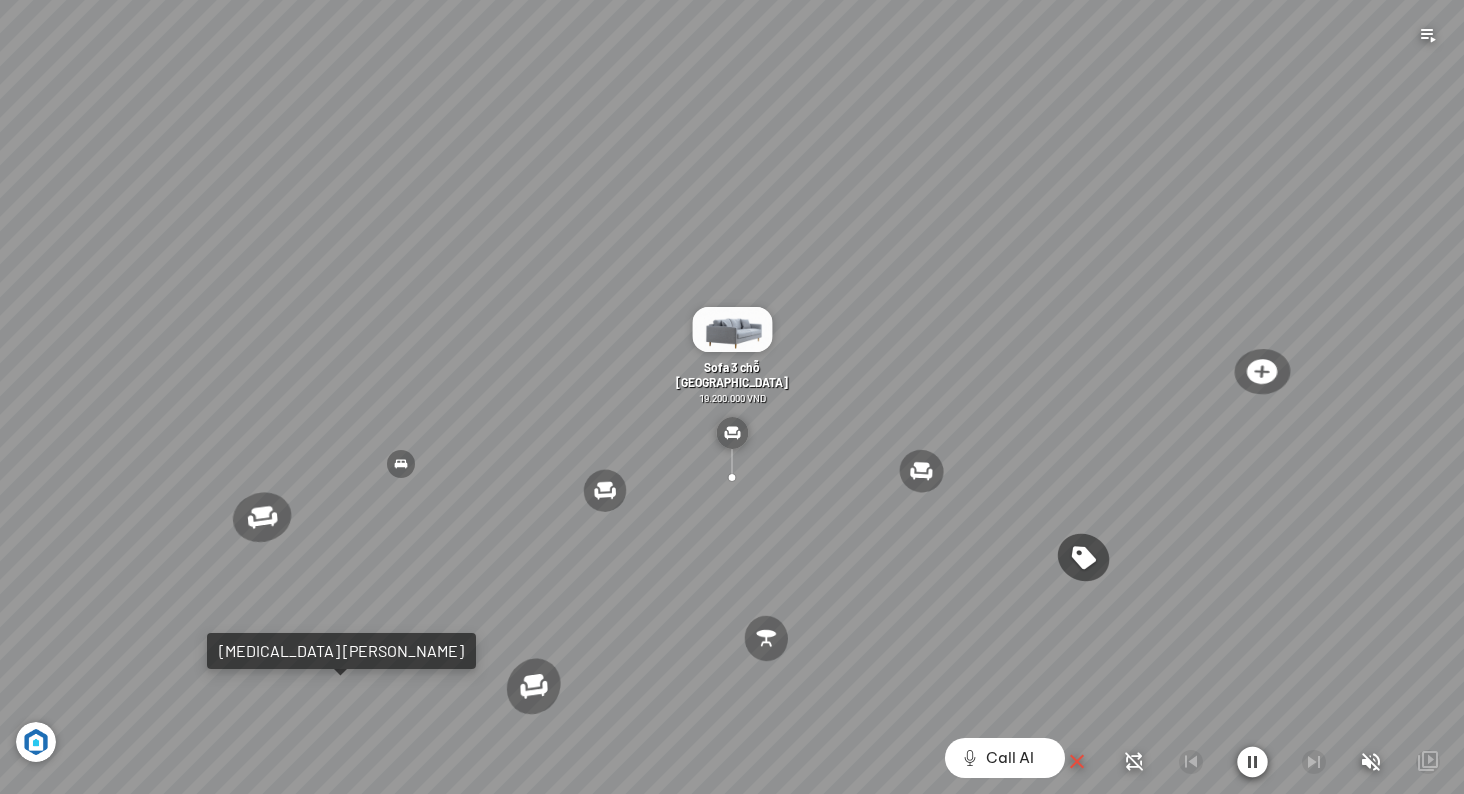 scroll, scrollTop: 373, scrollLeft: 0, axis: vertical 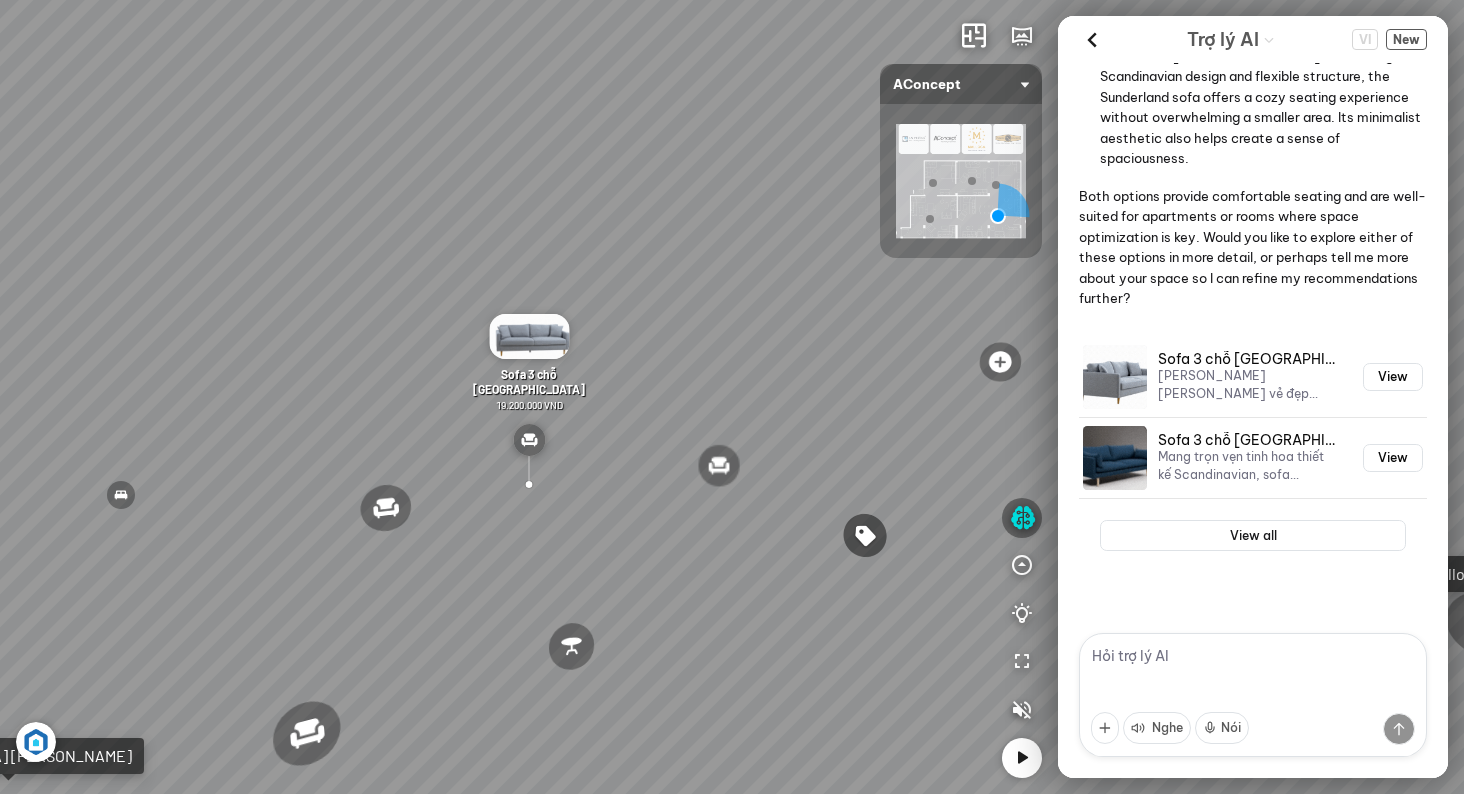 click at bounding box center (1253, 695) 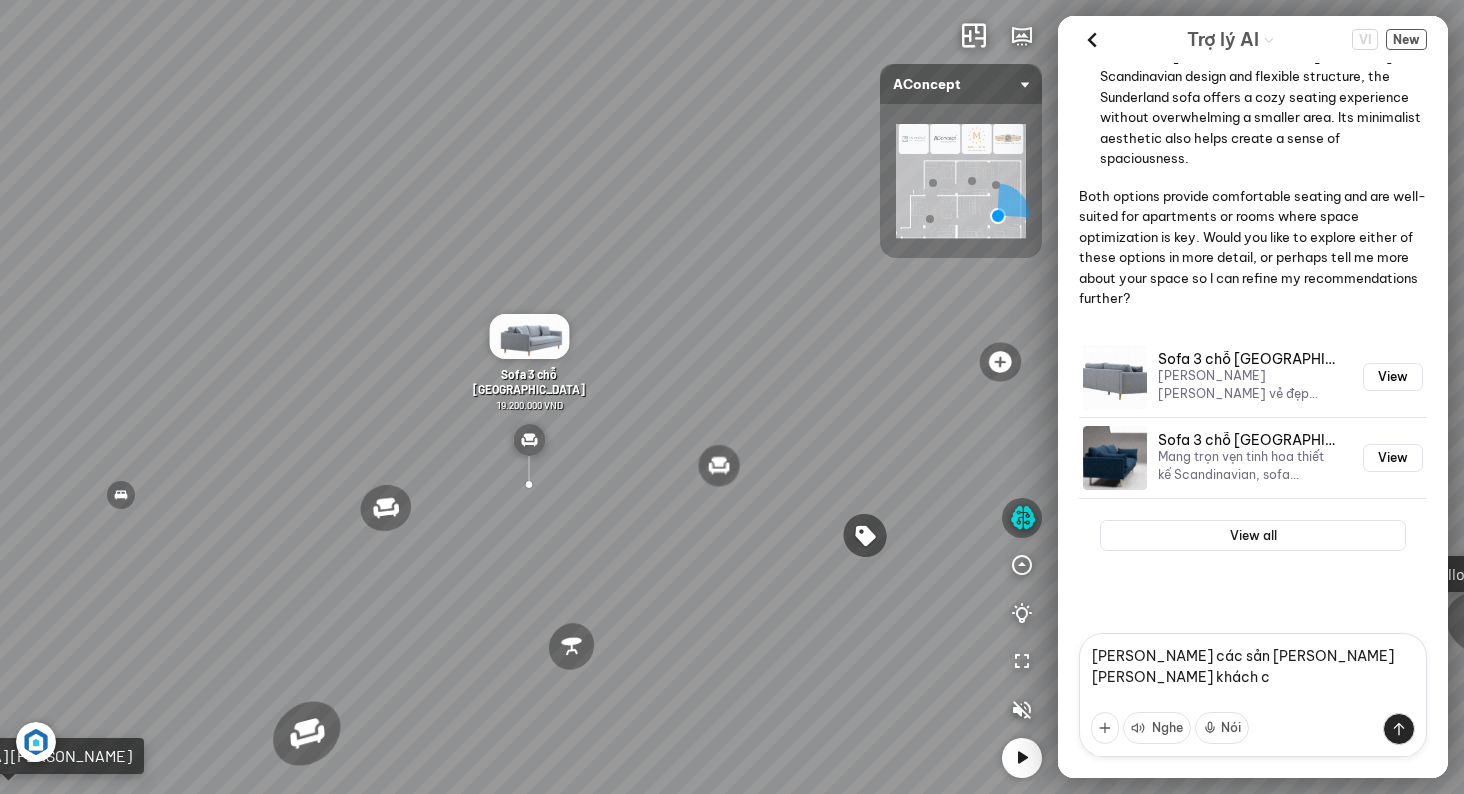 drag, startPoint x: 1119, startPoint y: 660, endPoint x: 1141, endPoint y: 663, distance: 22.203604 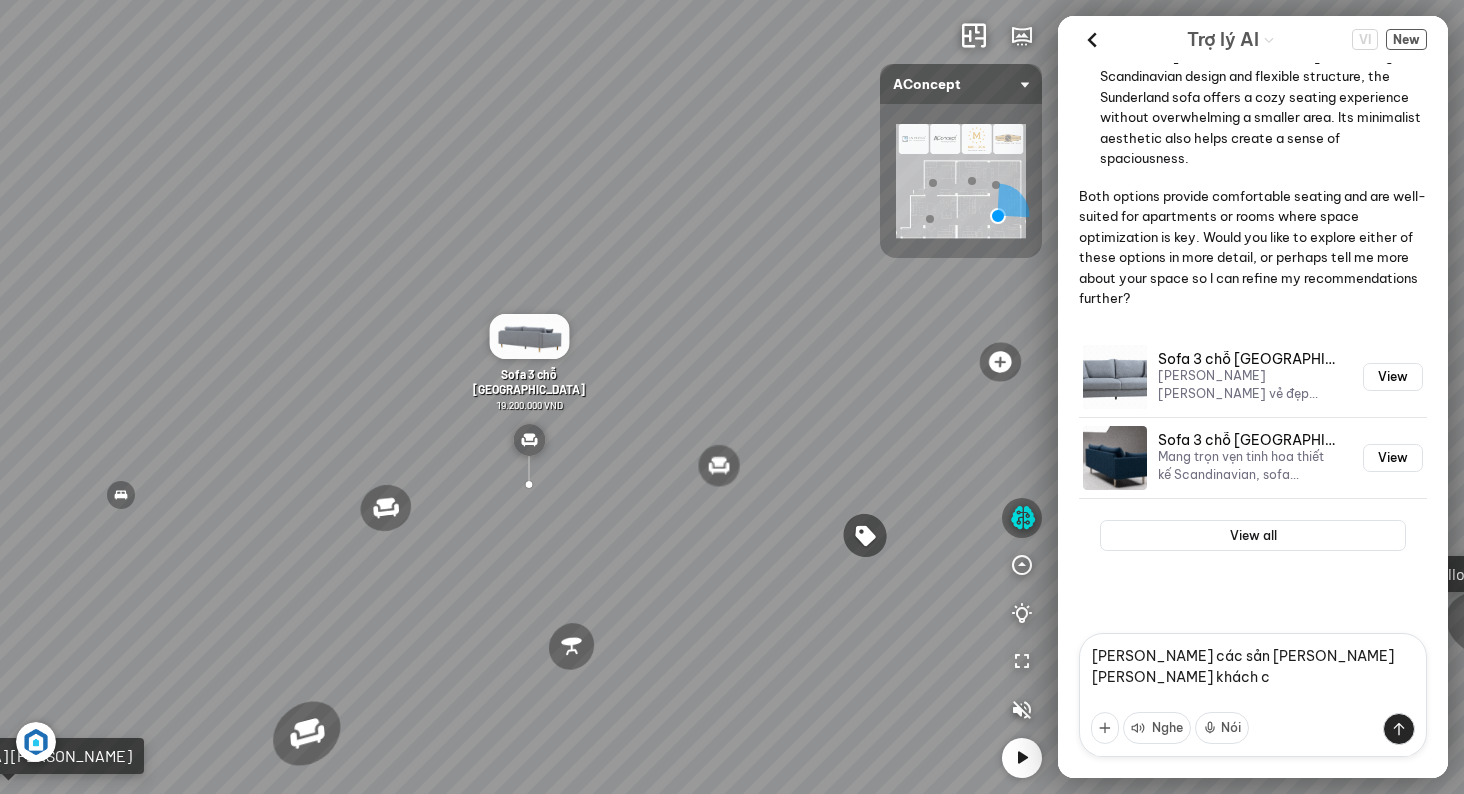 click on "tìm các sản phẩm trong phòng khách c" at bounding box center [1253, 695] 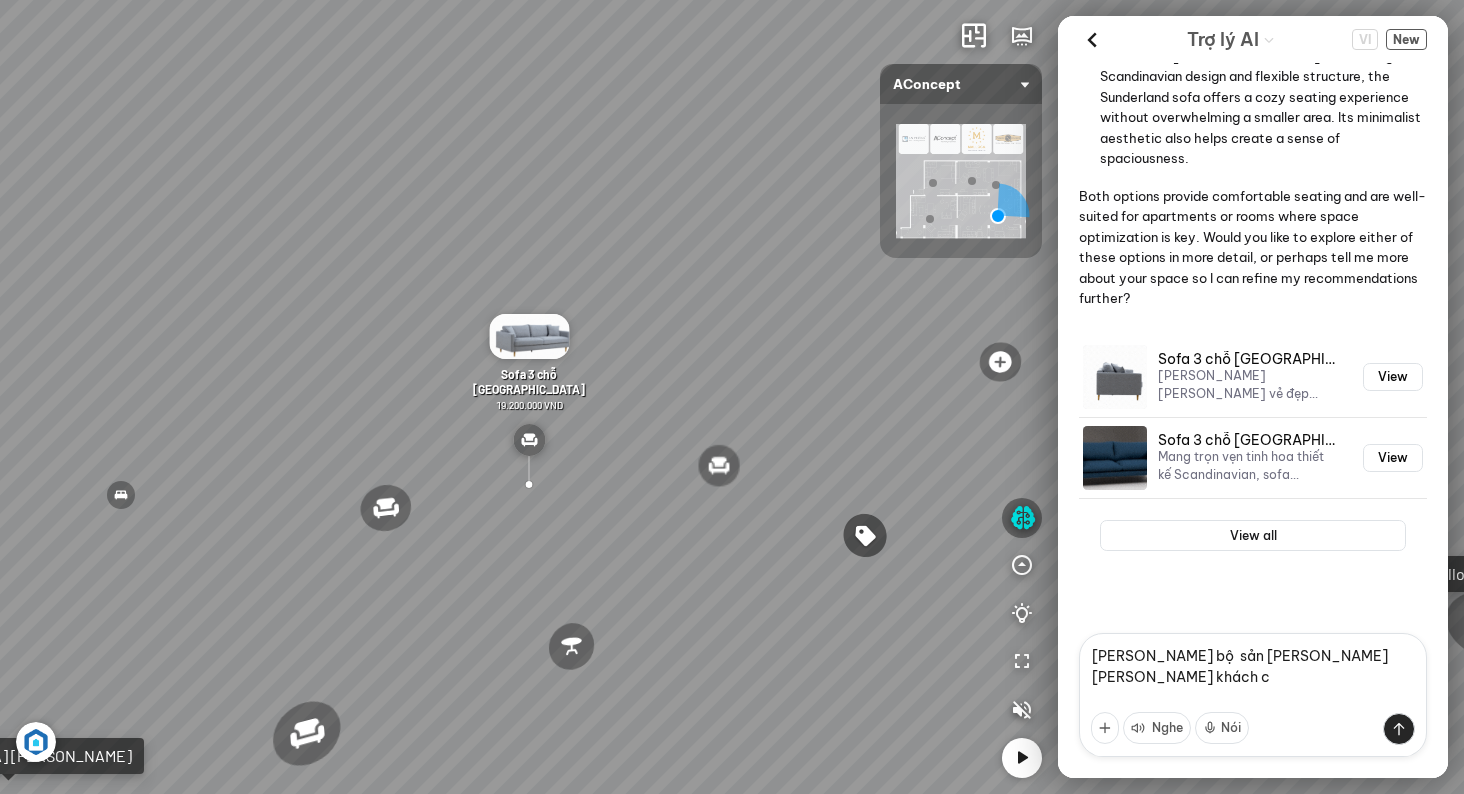 click on "tìm bộ  sản phẩm trong phòng khách c" at bounding box center (1253, 695) 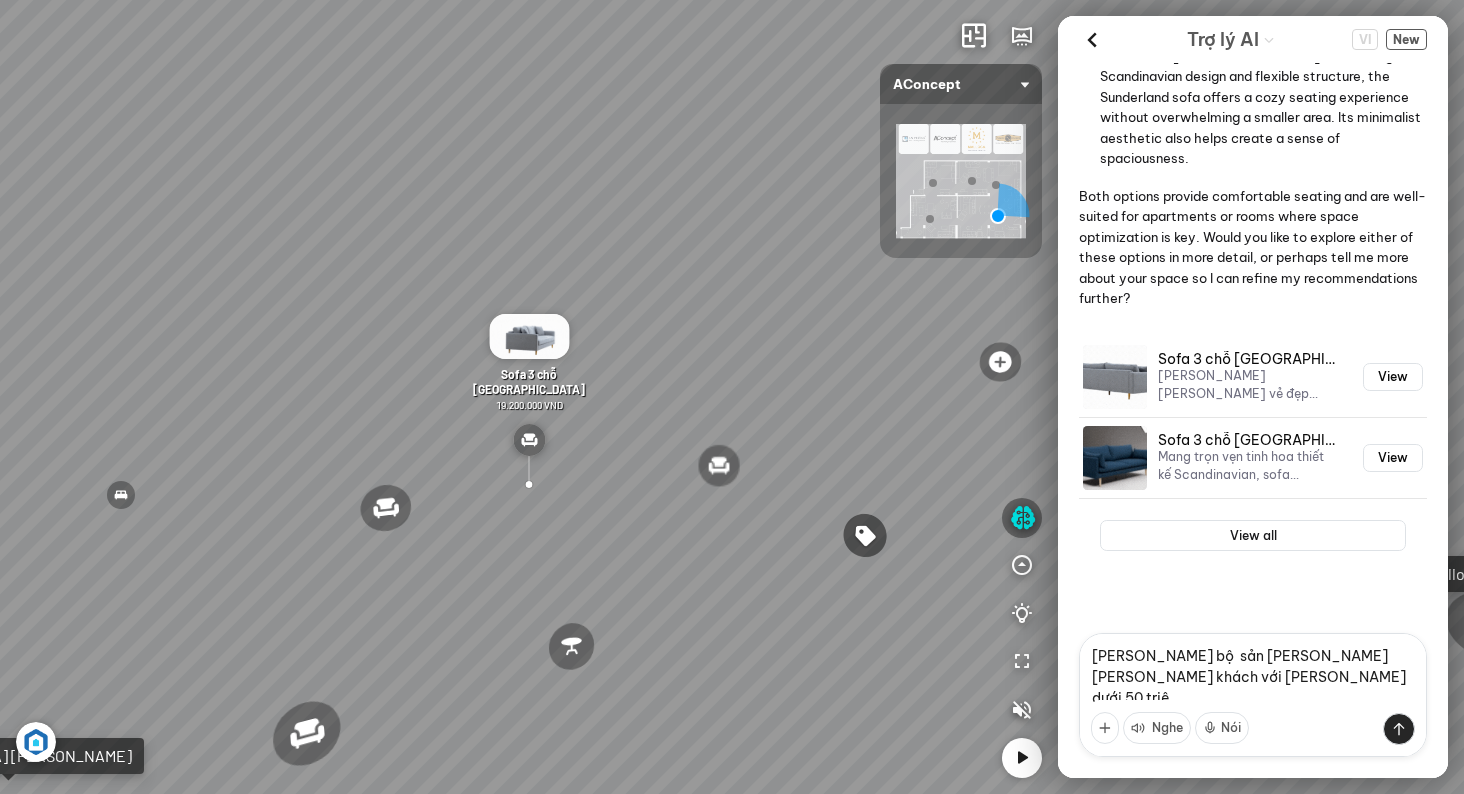 type on "tìm bộ  sản phẩm trong phòng khách với tổng giá dưới 50 triệu" 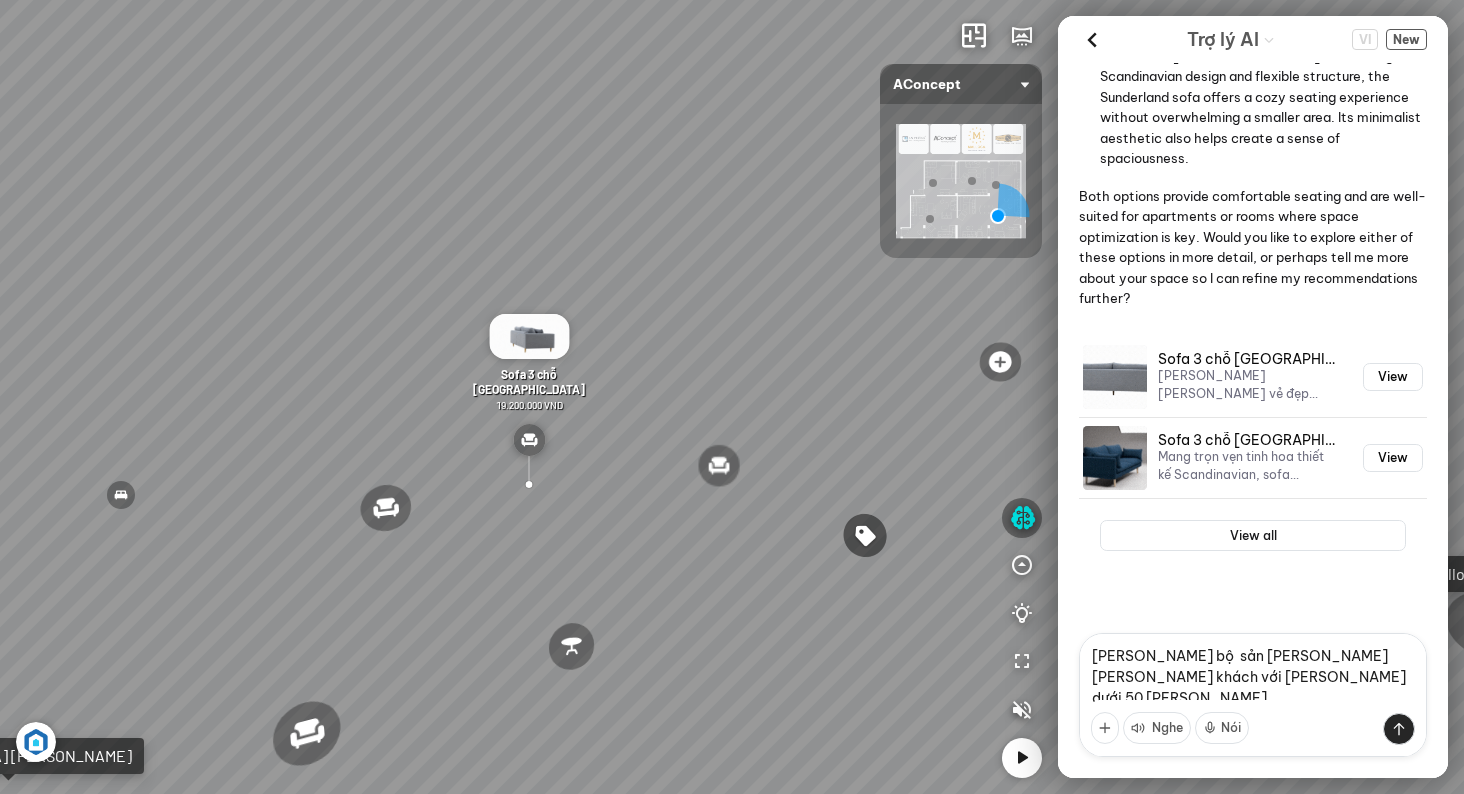 type 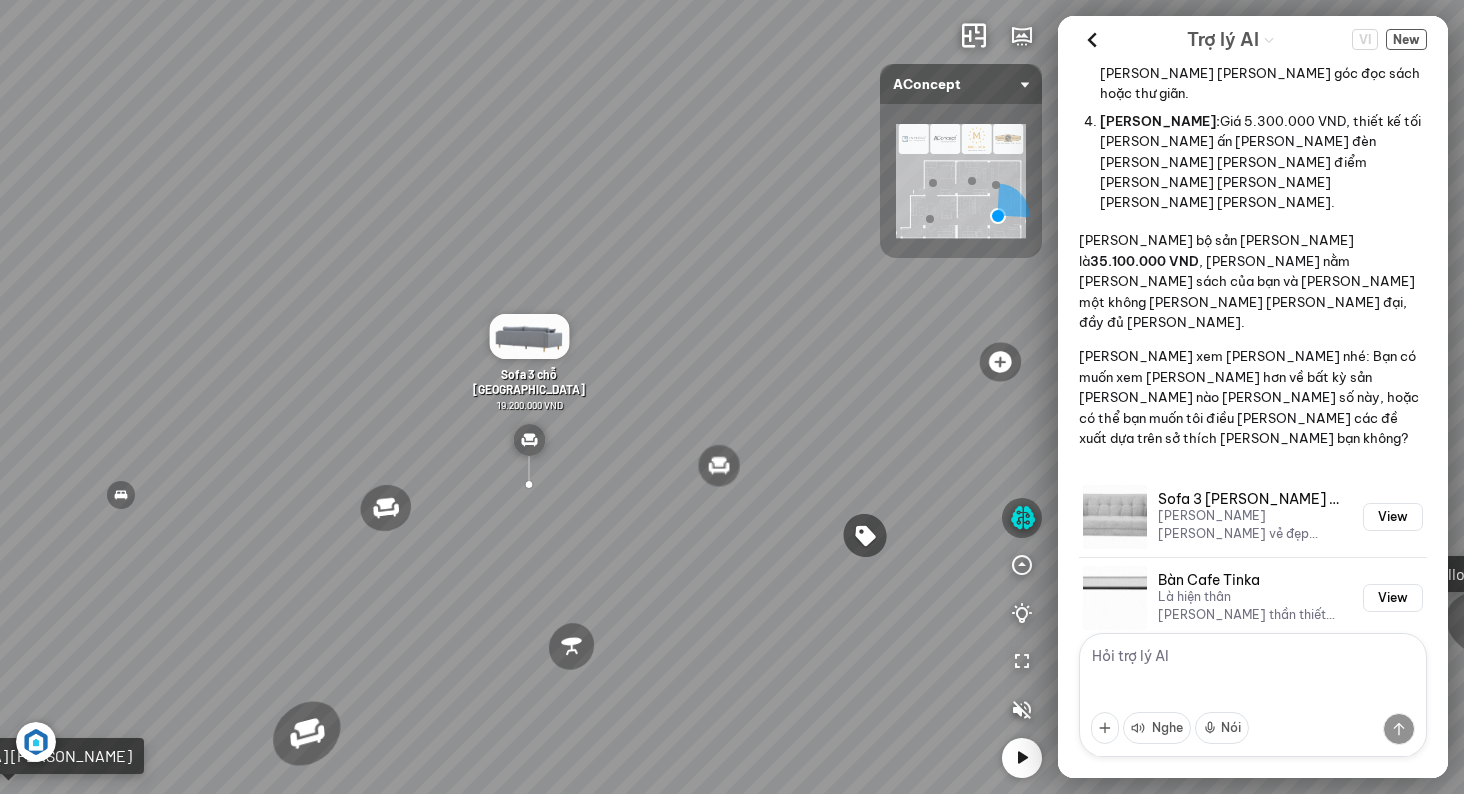 scroll, scrollTop: 1427, scrollLeft: 0, axis: vertical 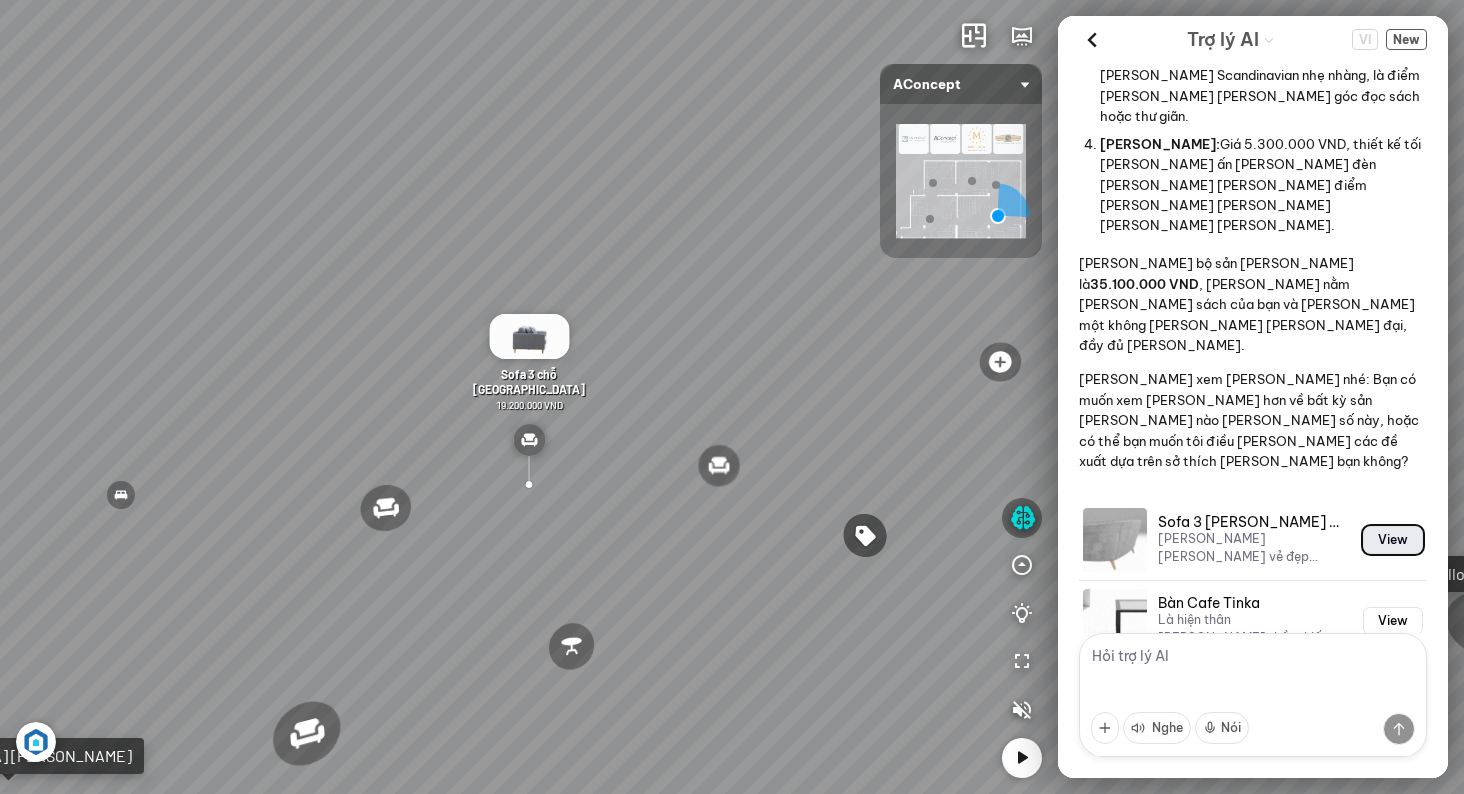 click on "View" at bounding box center [1393, 540] 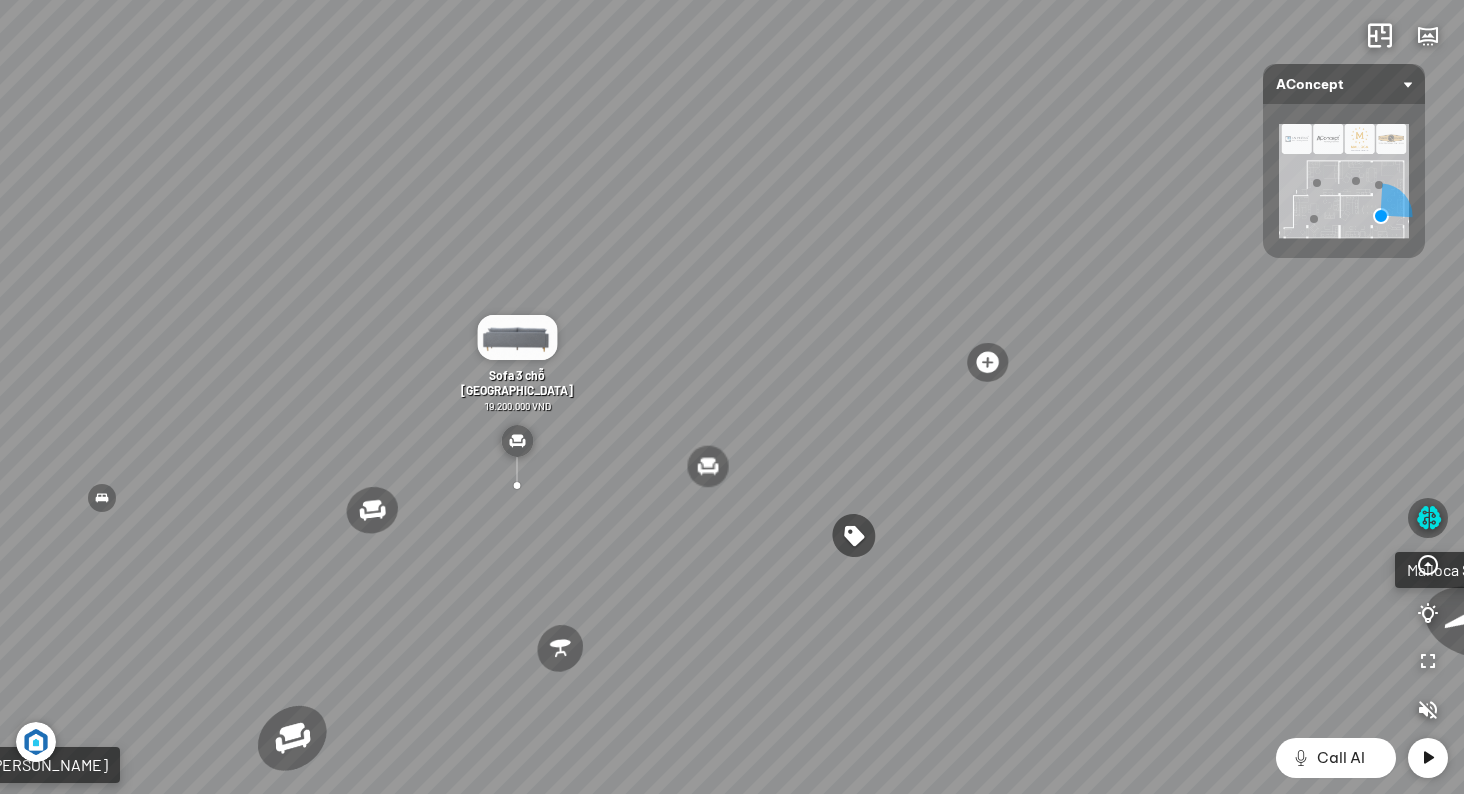 scroll, scrollTop: 30916, scrollLeft: 0, axis: vertical 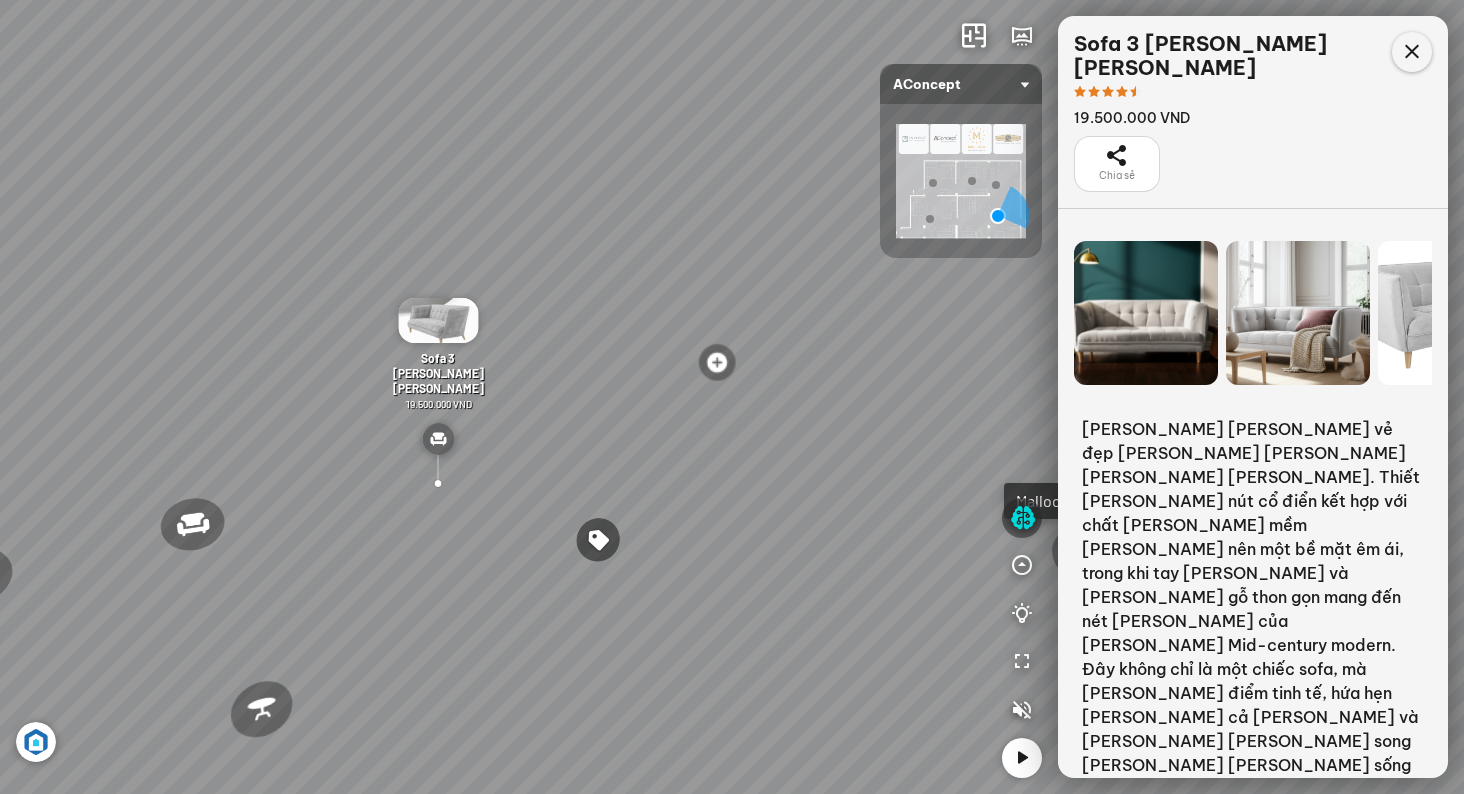 click at bounding box center (1412, 52) 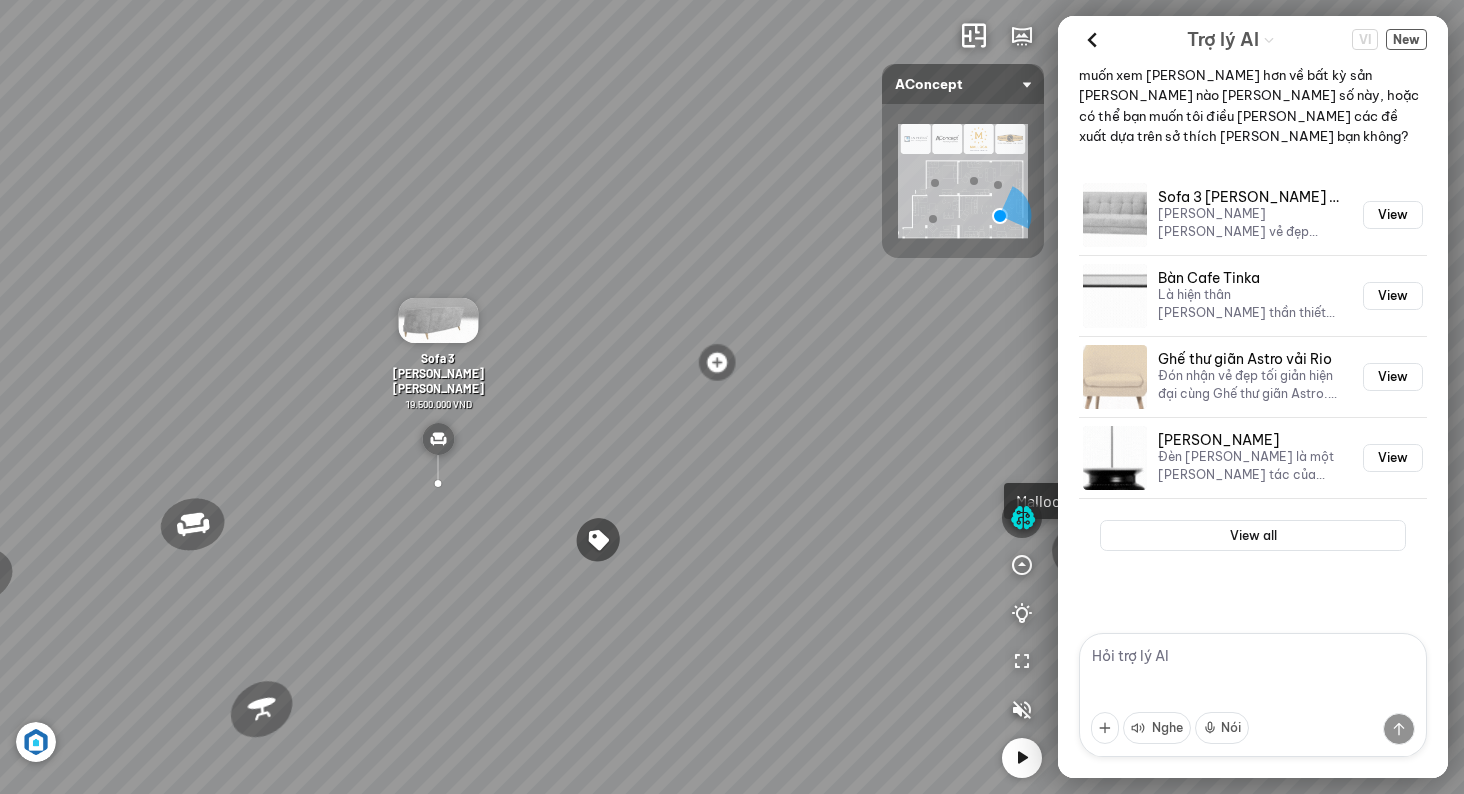 scroll, scrollTop: 1527, scrollLeft: 0, axis: vertical 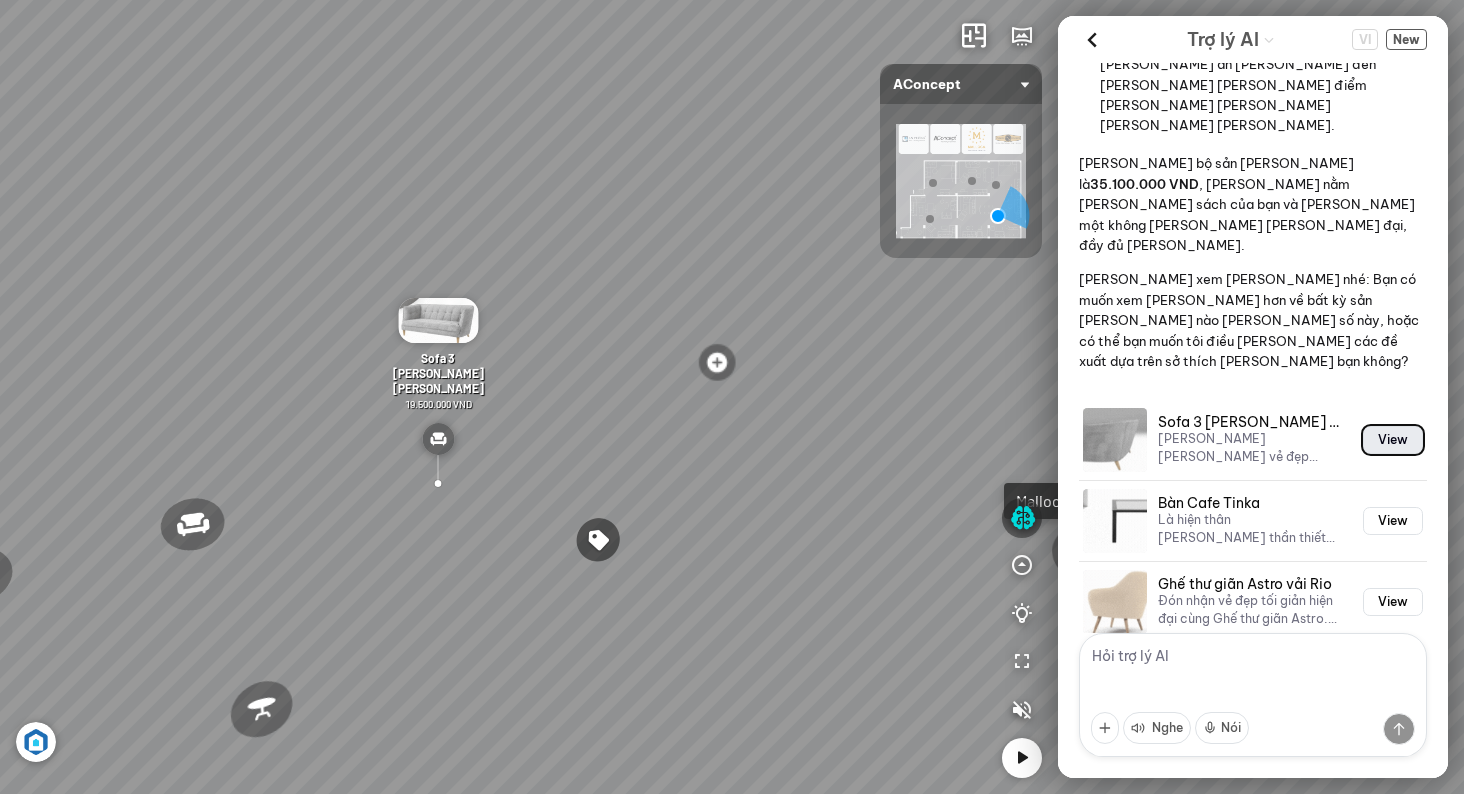 click on "View" at bounding box center (1393, 440) 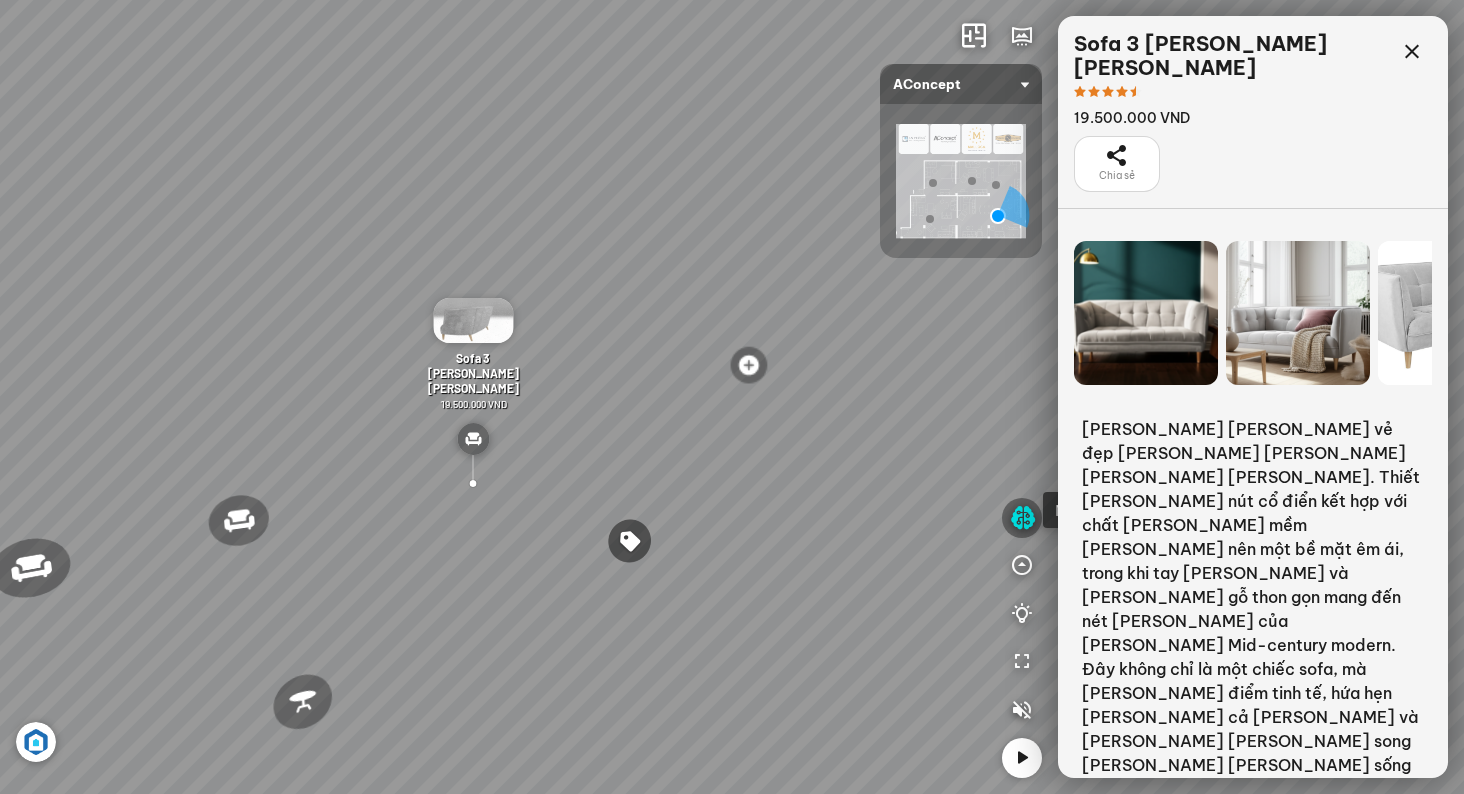 scroll, scrollTop: 33365, scrollLeft: 0, axis: vertical 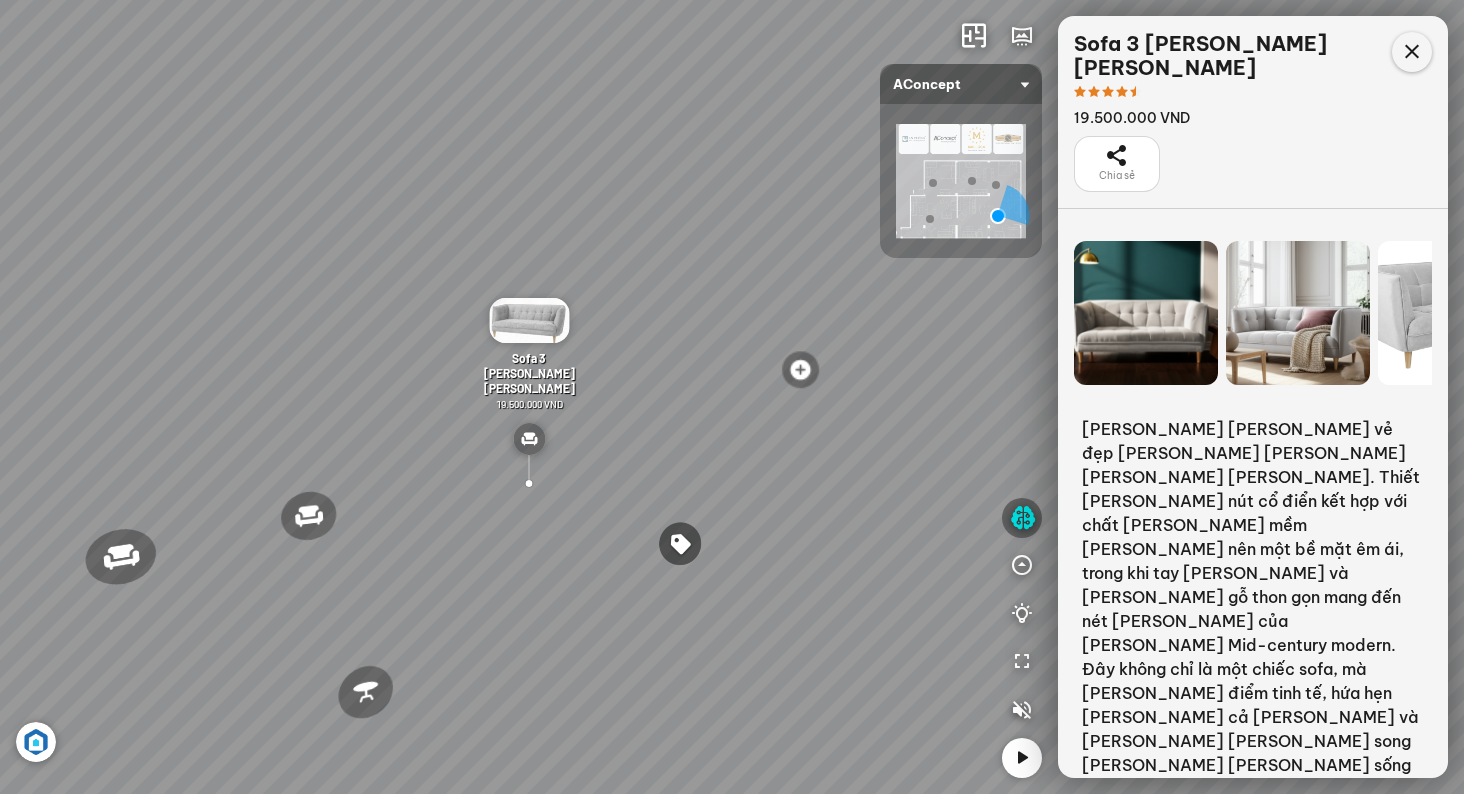 click at bounding box center [1412, 52] 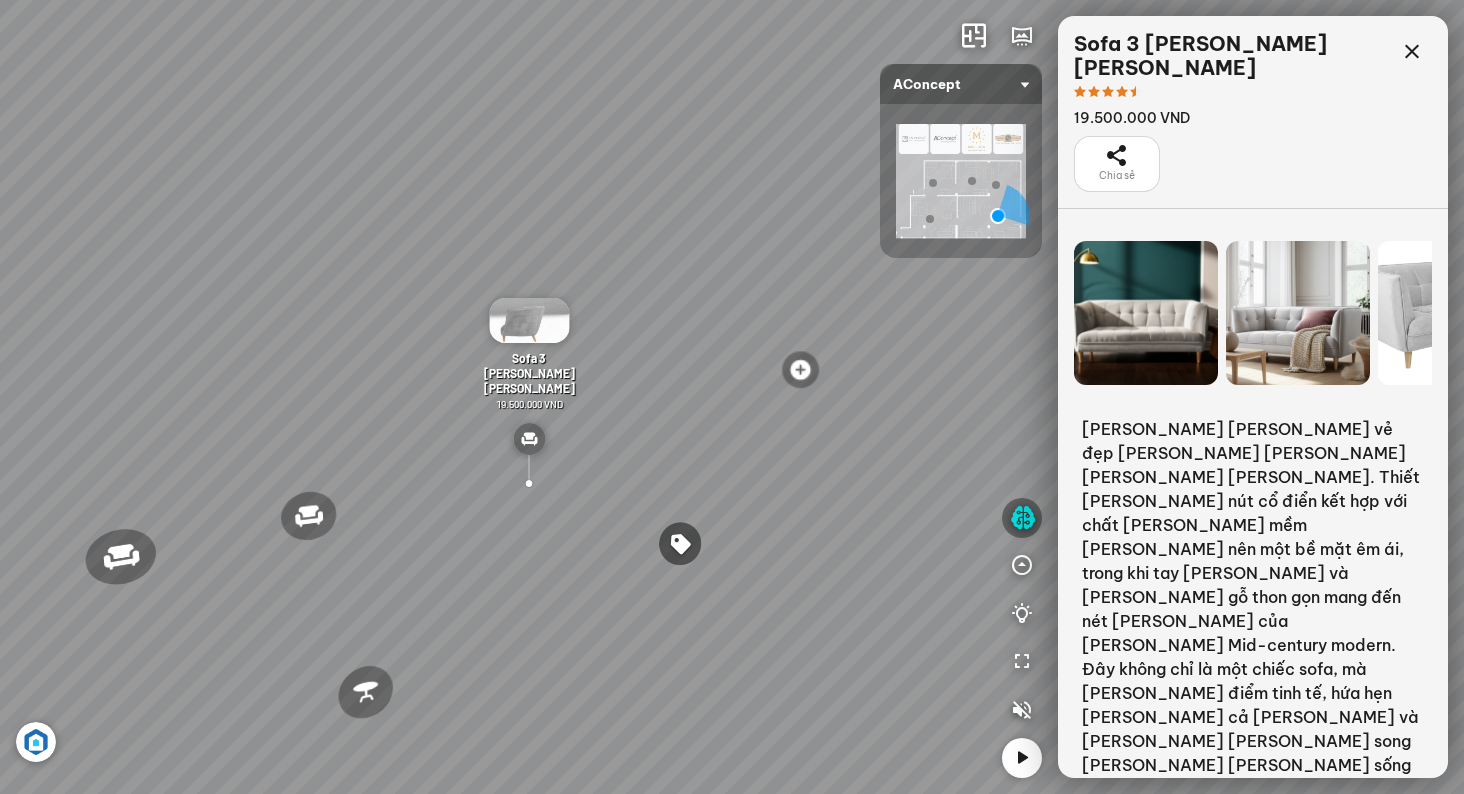 scroll, scrollTop: 1527, scrollLeft: 0, axis: vertical 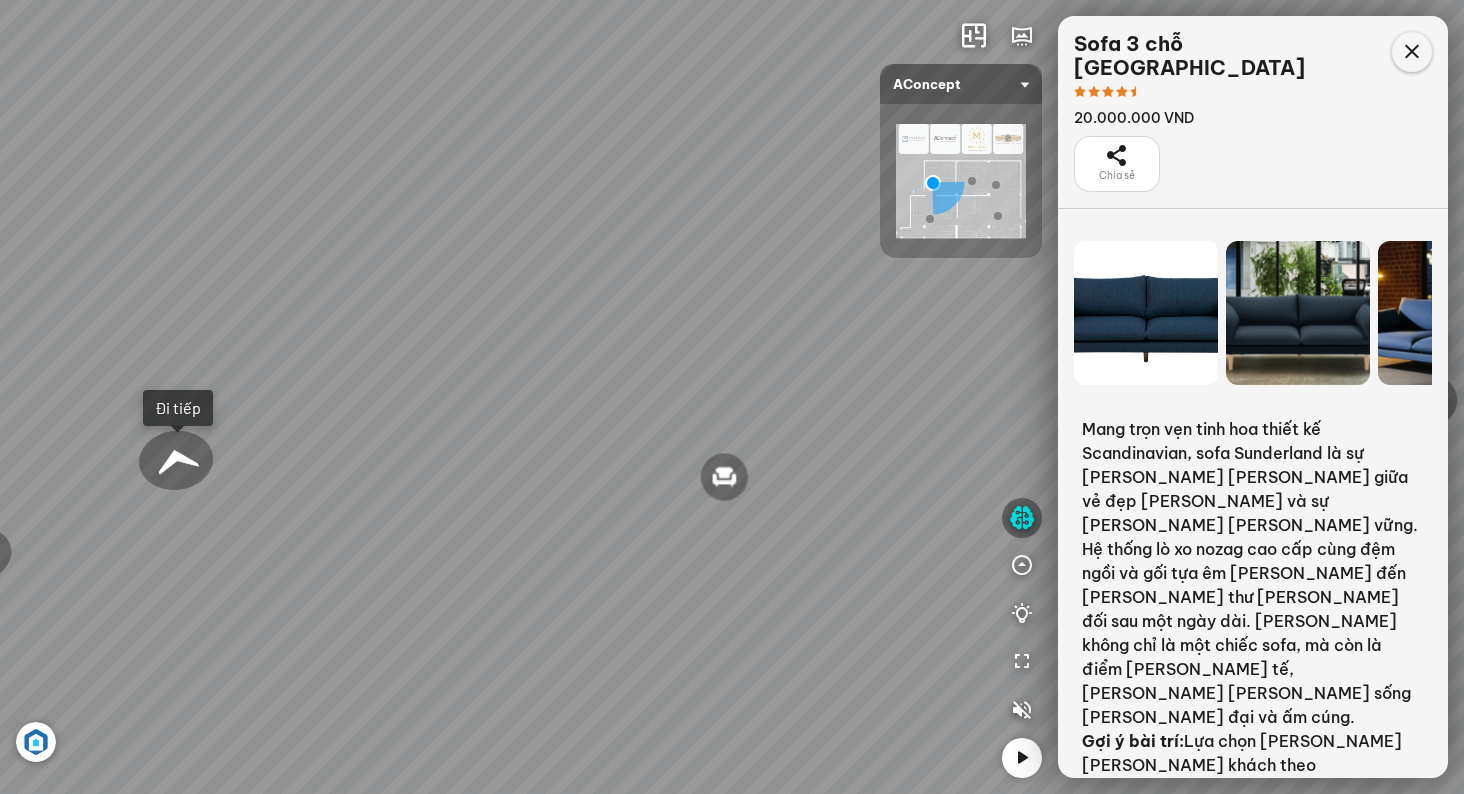 click at bounding box center (1412, 52) 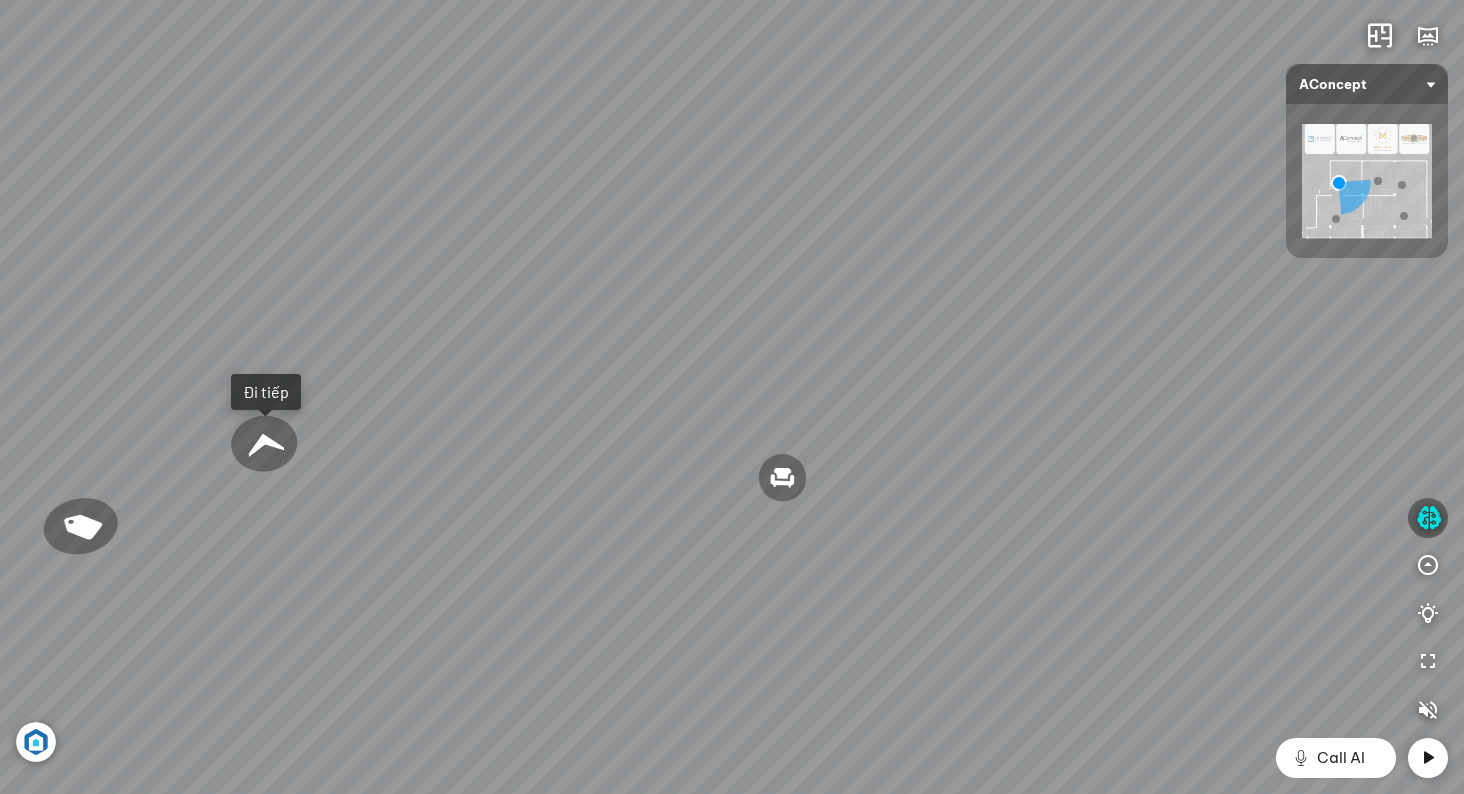 scroll, scrollTop: 33365, scrollLeft: 0, axis: vertical 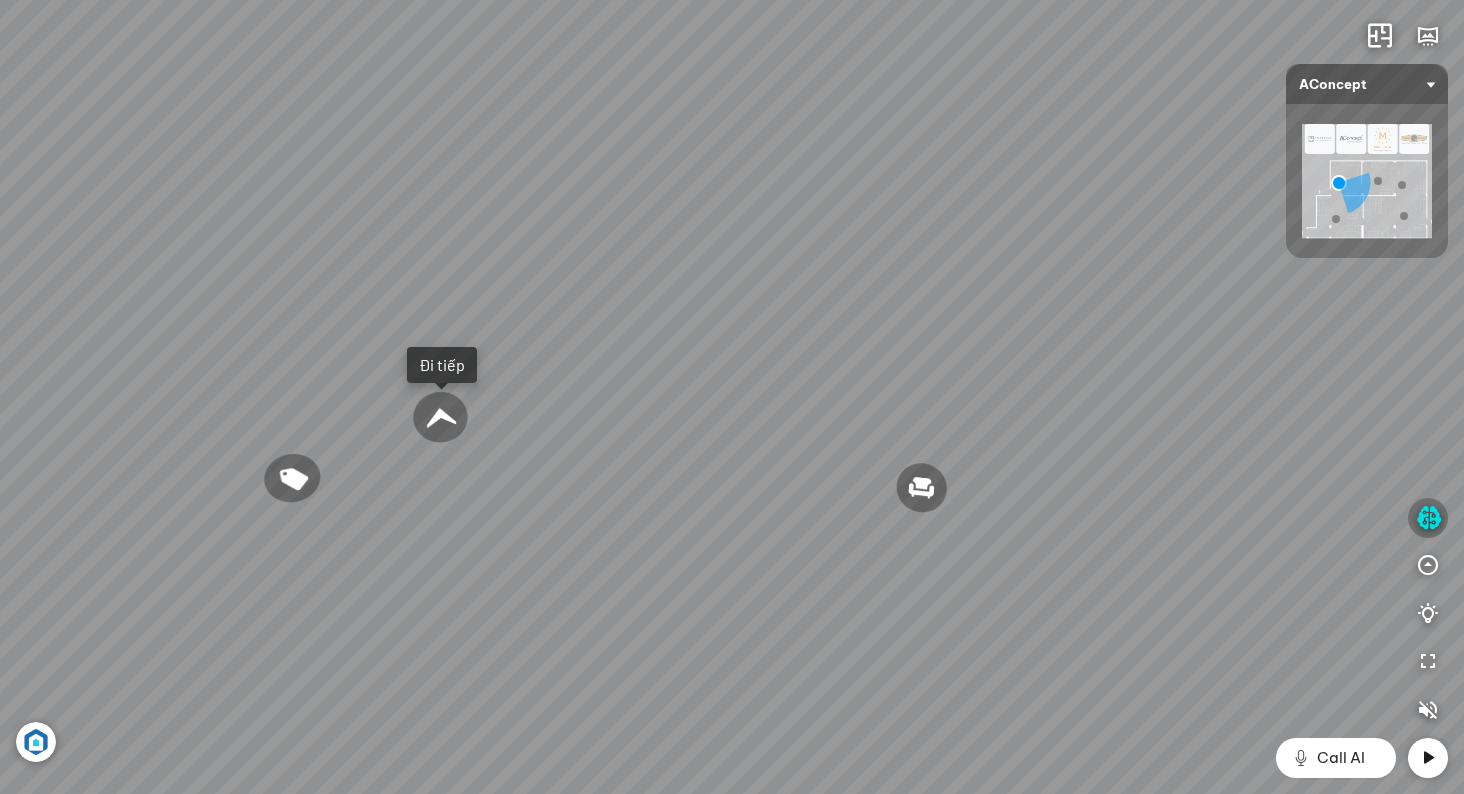 click at bounding box center (1428, 518) 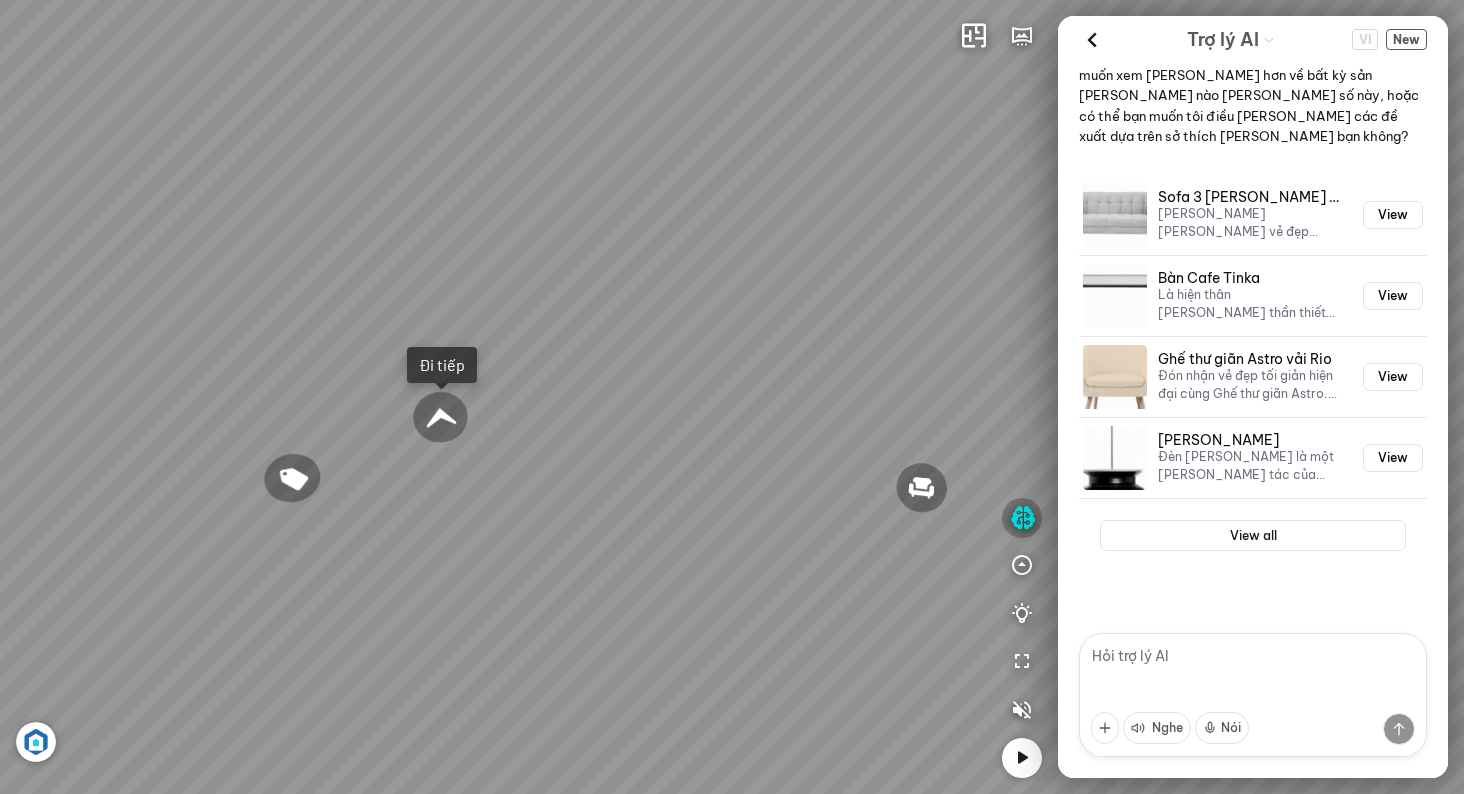scroll, scrollTop: 1527, scrollLeft: 0, axis: vertical 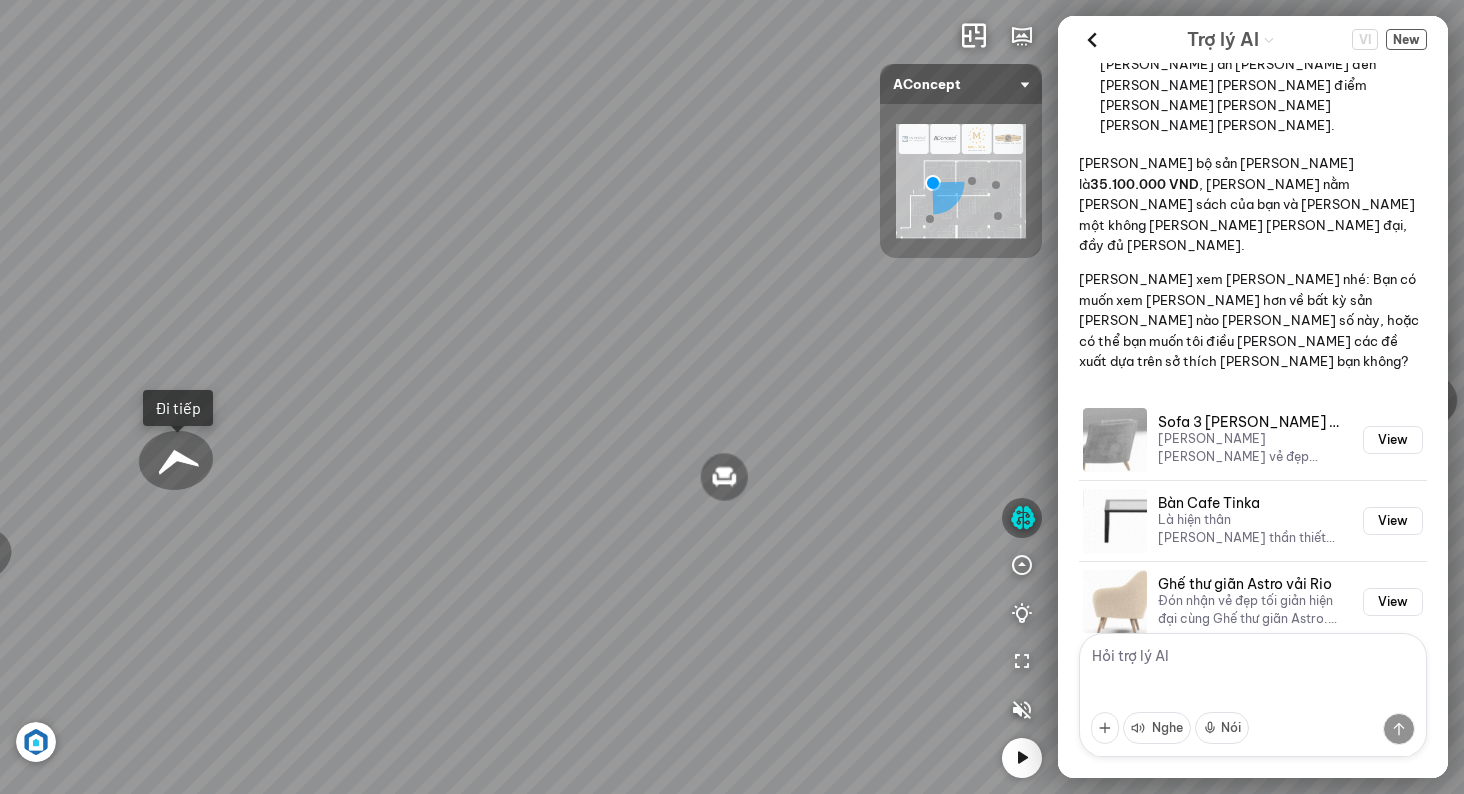 click on "View all" at bounding box center (1253, 761) 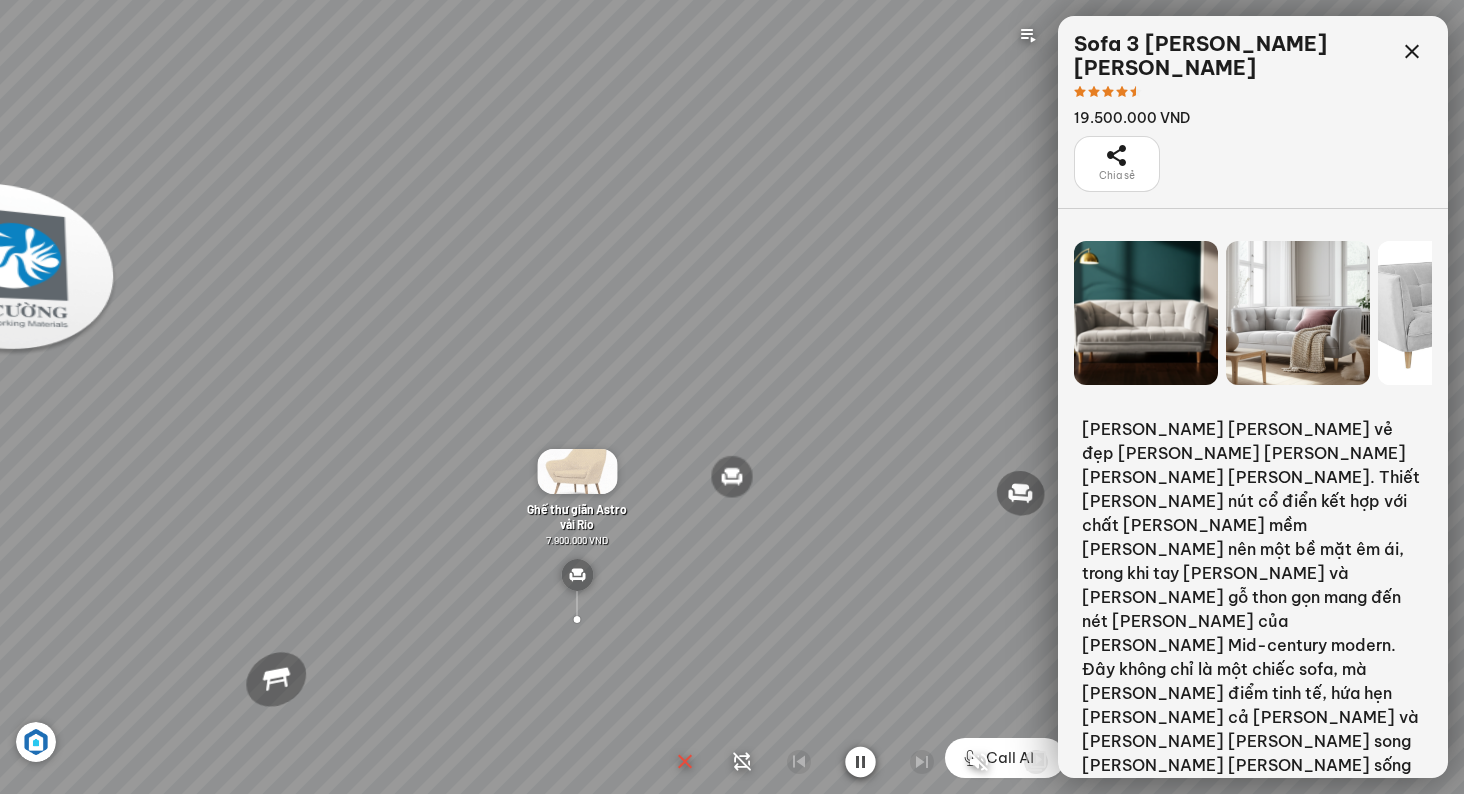 scroll, scrollTop: 33365, scrollLeft: 0, axis: vertical 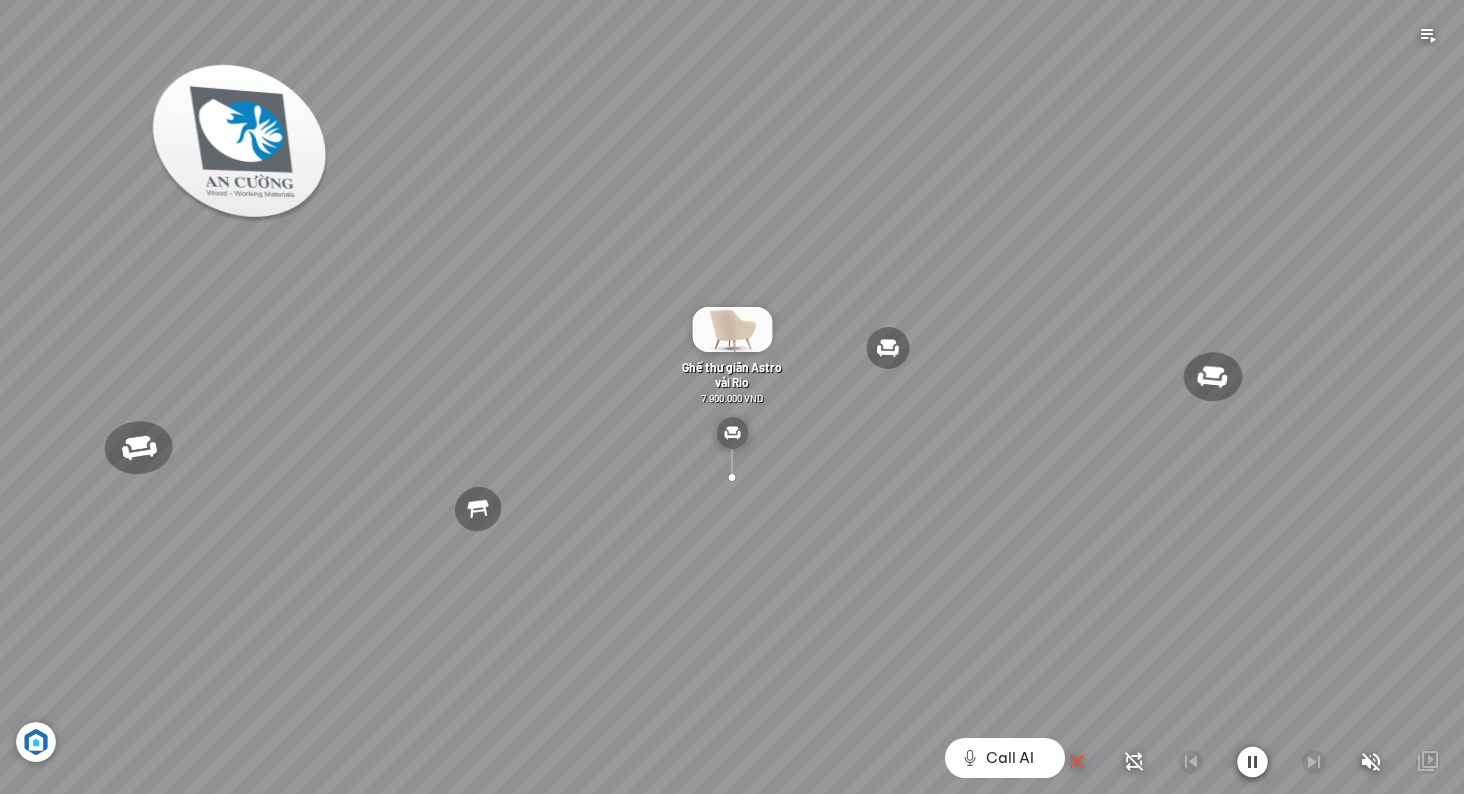 click at bounding box center (1077, 762) 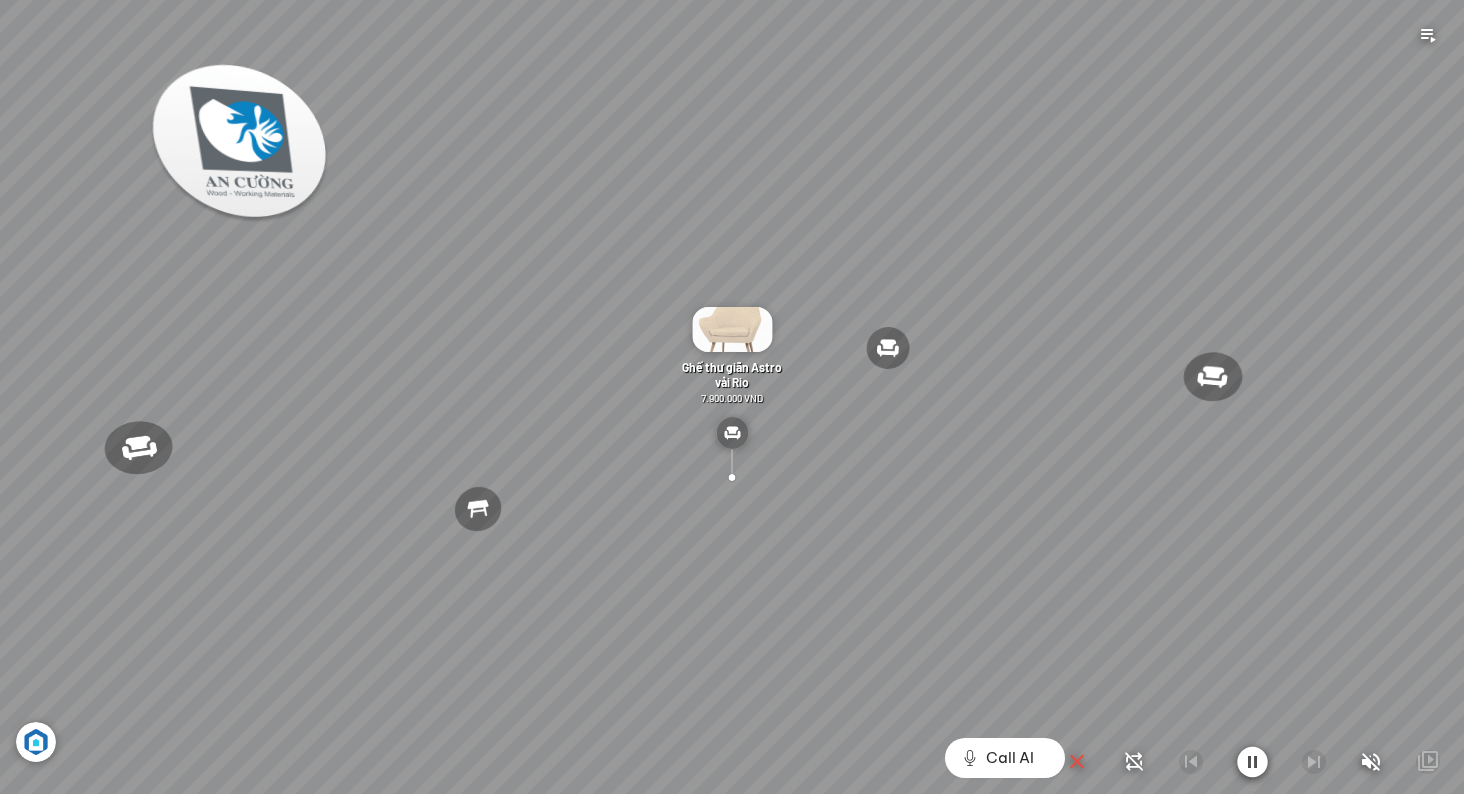 scroll, scrollTop: 1527, scrollLeft: 0, axis: vertical 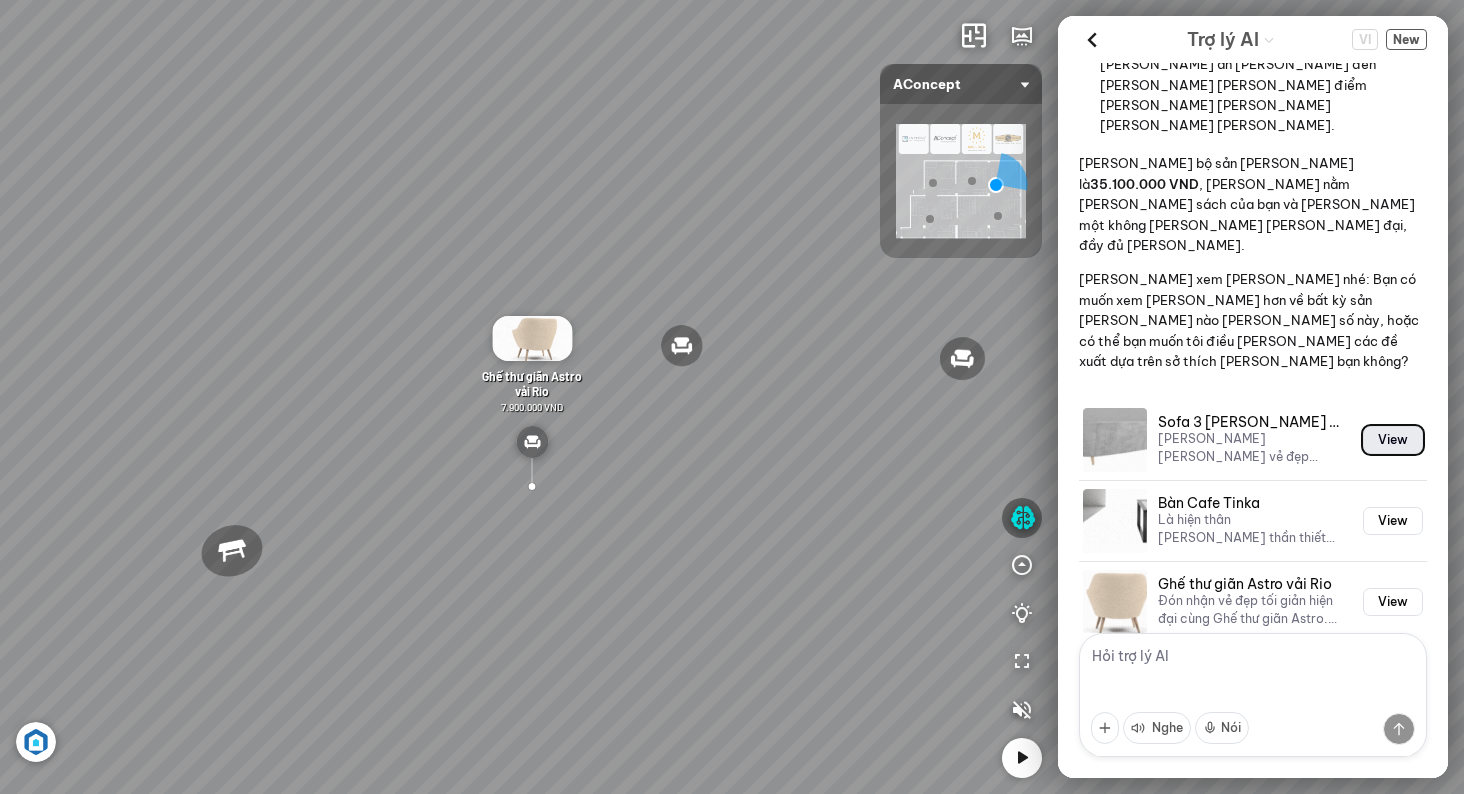 click on "View" at bounding box center (1393, 440) 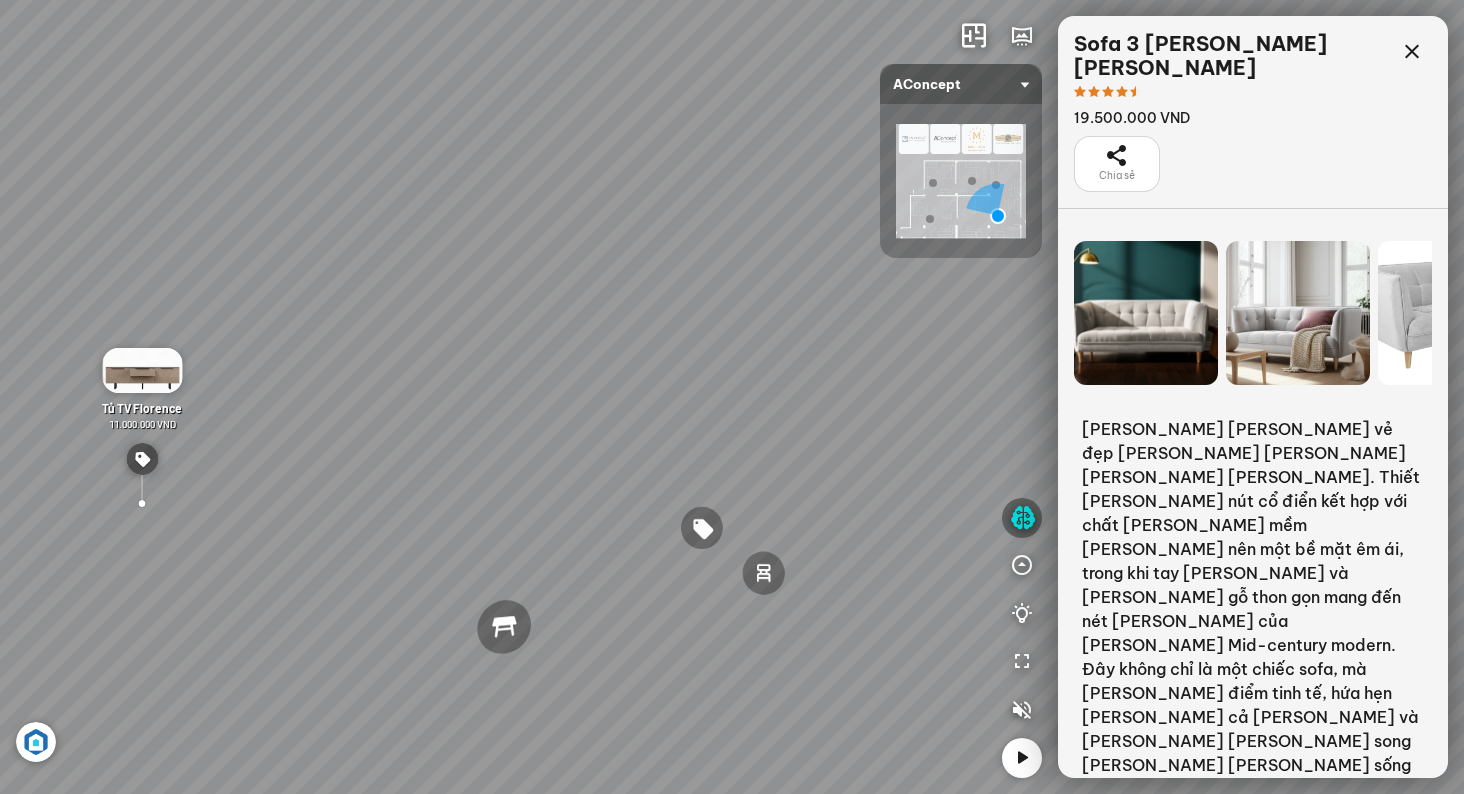 scroll, scrollTop: 33365, scrollLeft: 0, axis: vertical 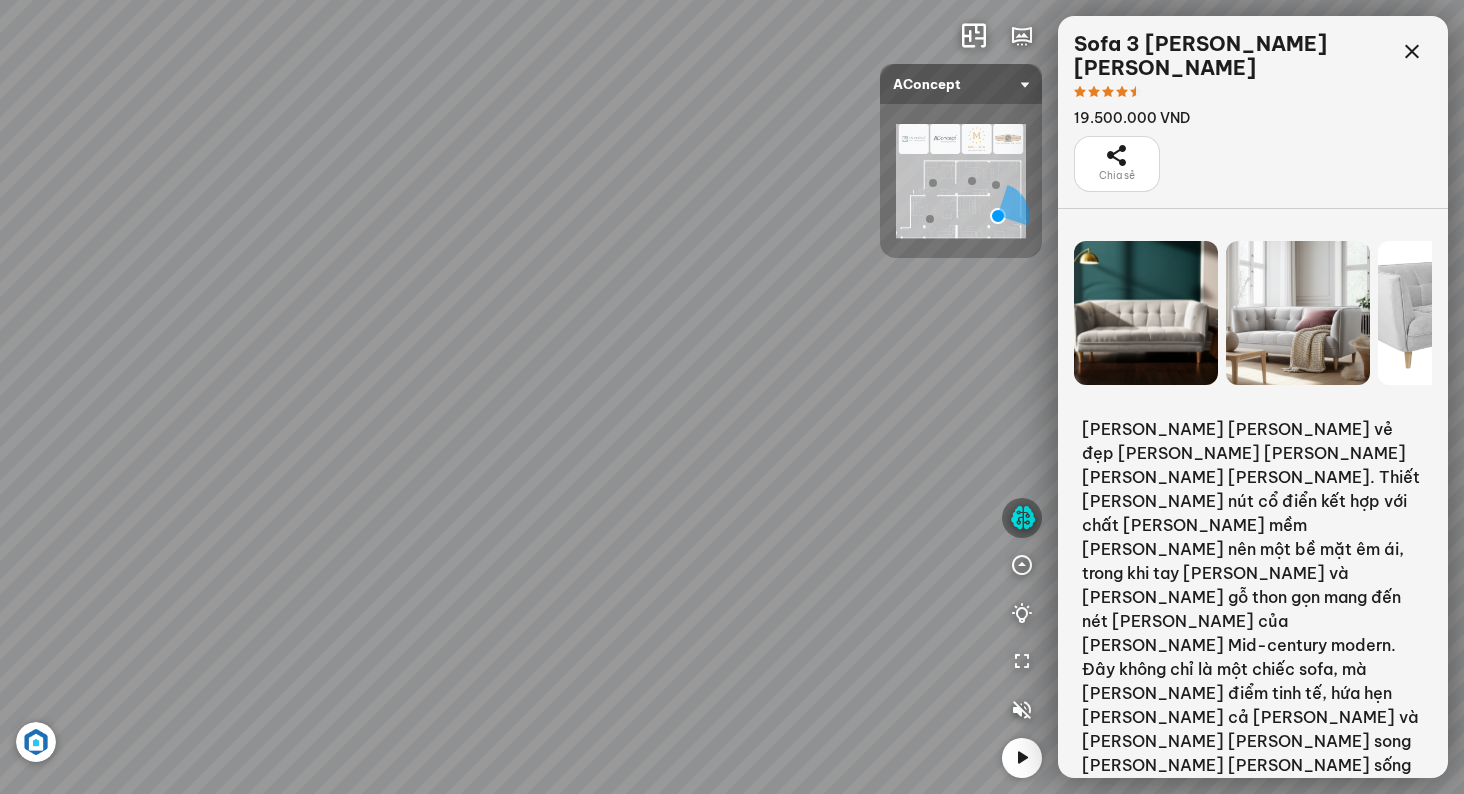 drag, startPoint x: 578, startPoint y: 514, endPoint x: 574, endPoint y: 423, distance: 91.08787 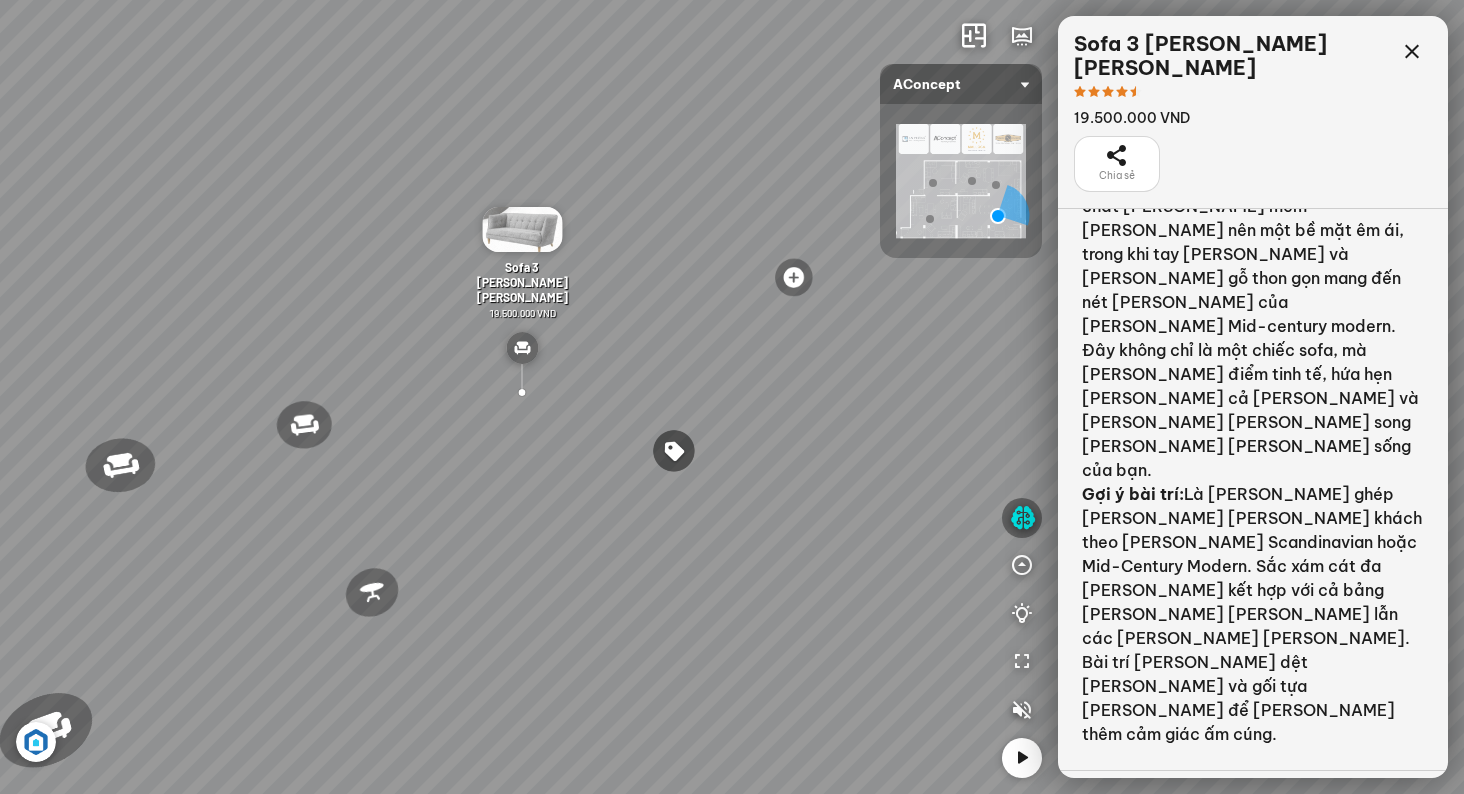 scroll, scrollTop: 0, scrollLeft: 0, axis: both 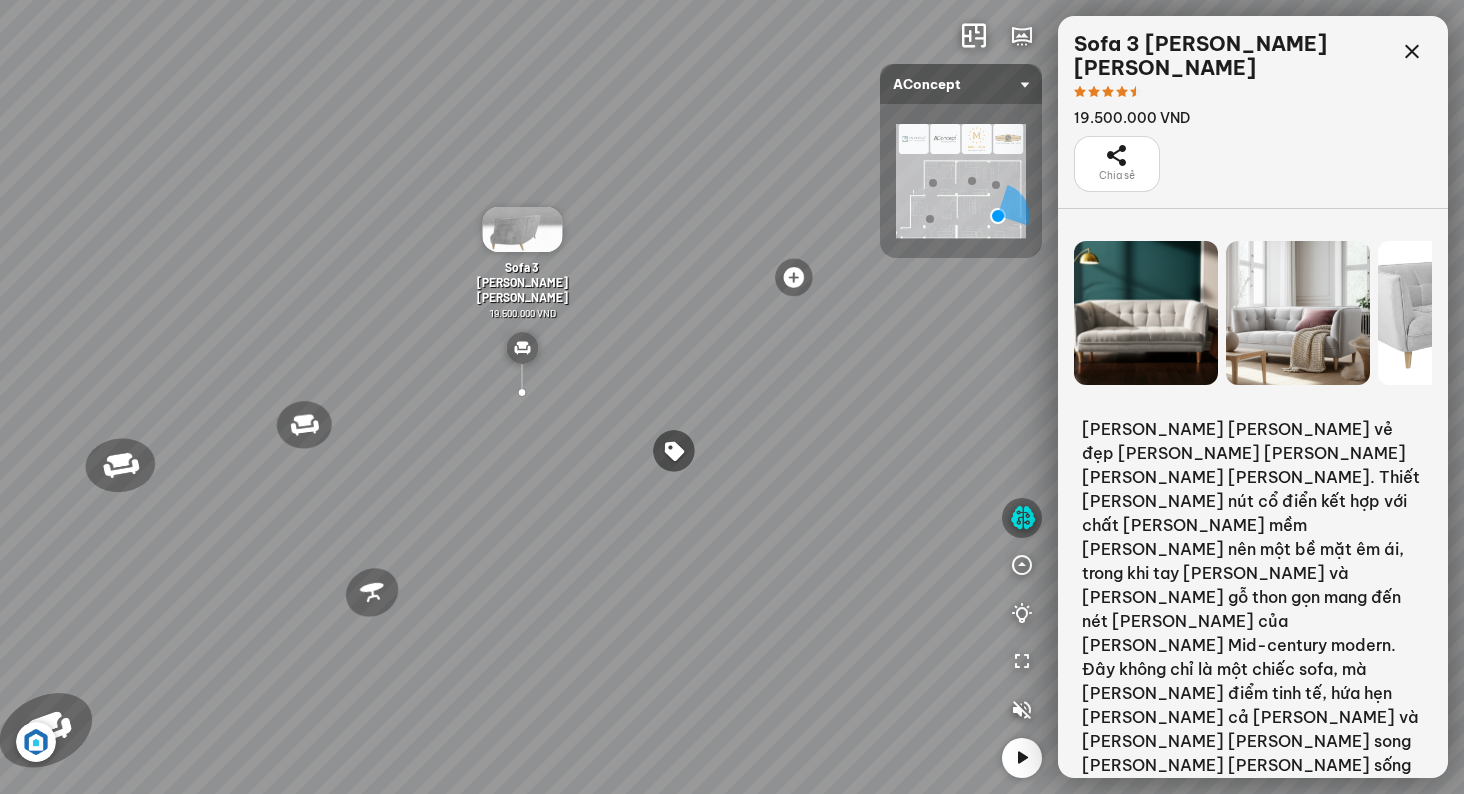 click at bounding box center [1146, 313] 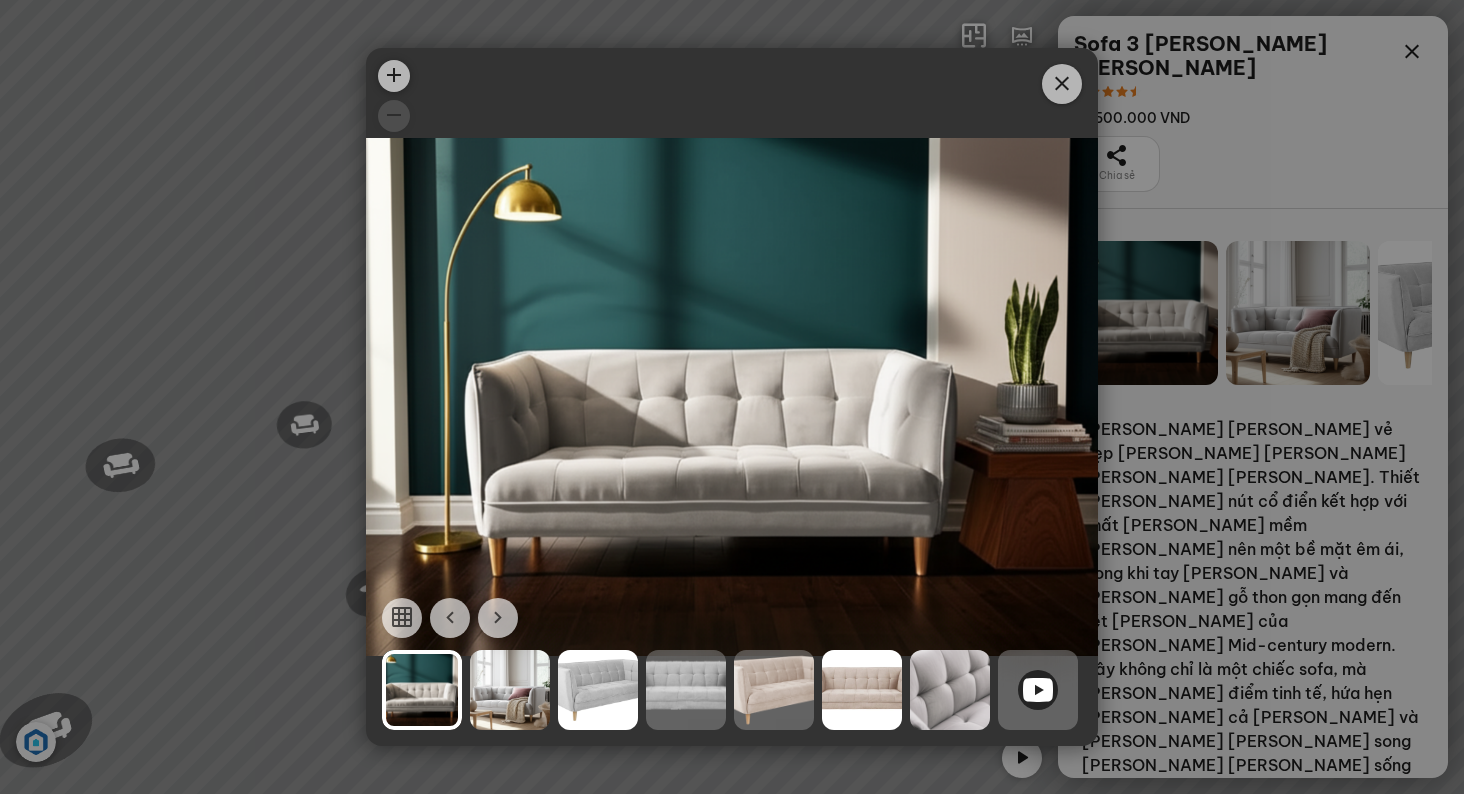 click at bounding box center (510, 690) 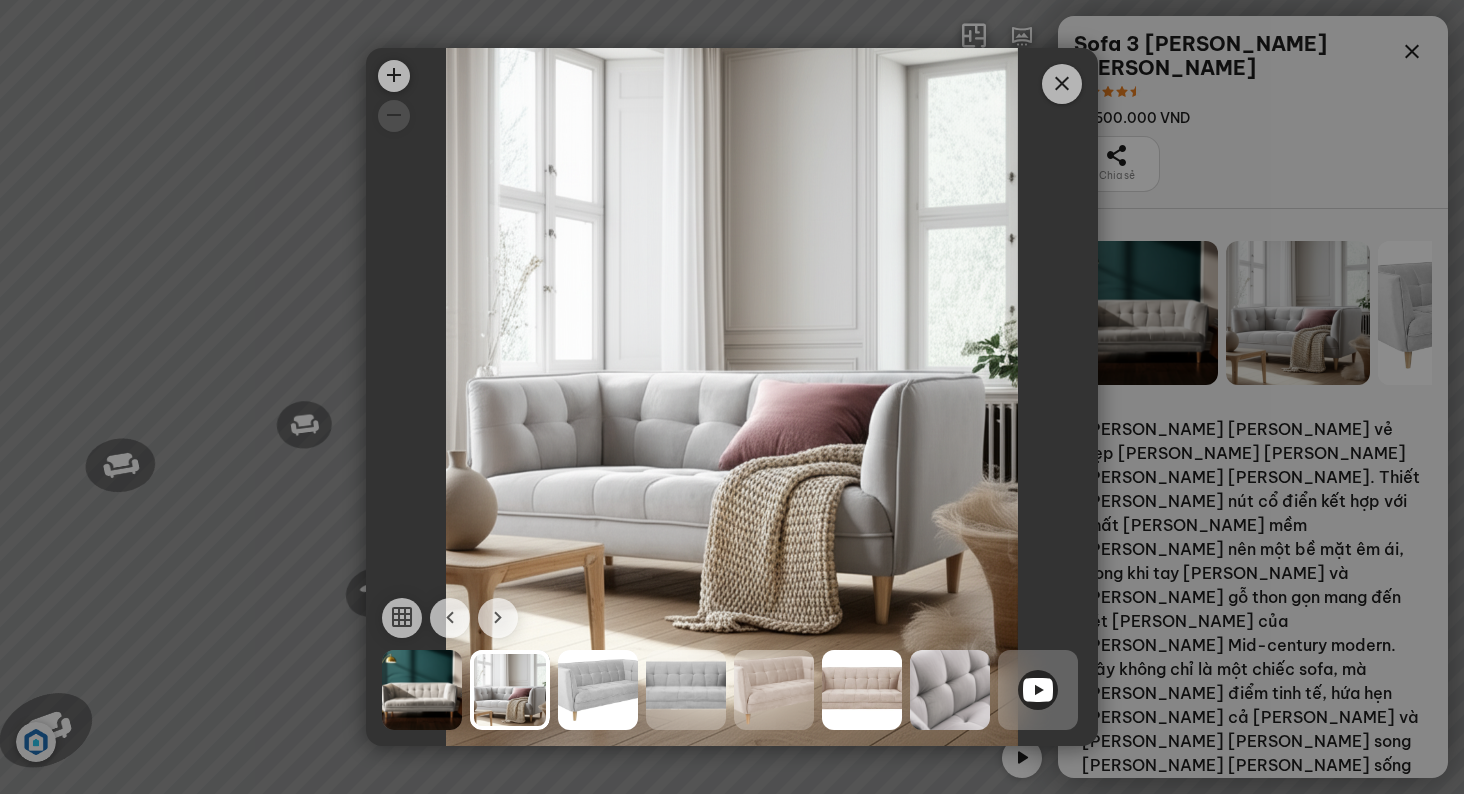 click at bounding box center [598, 690] 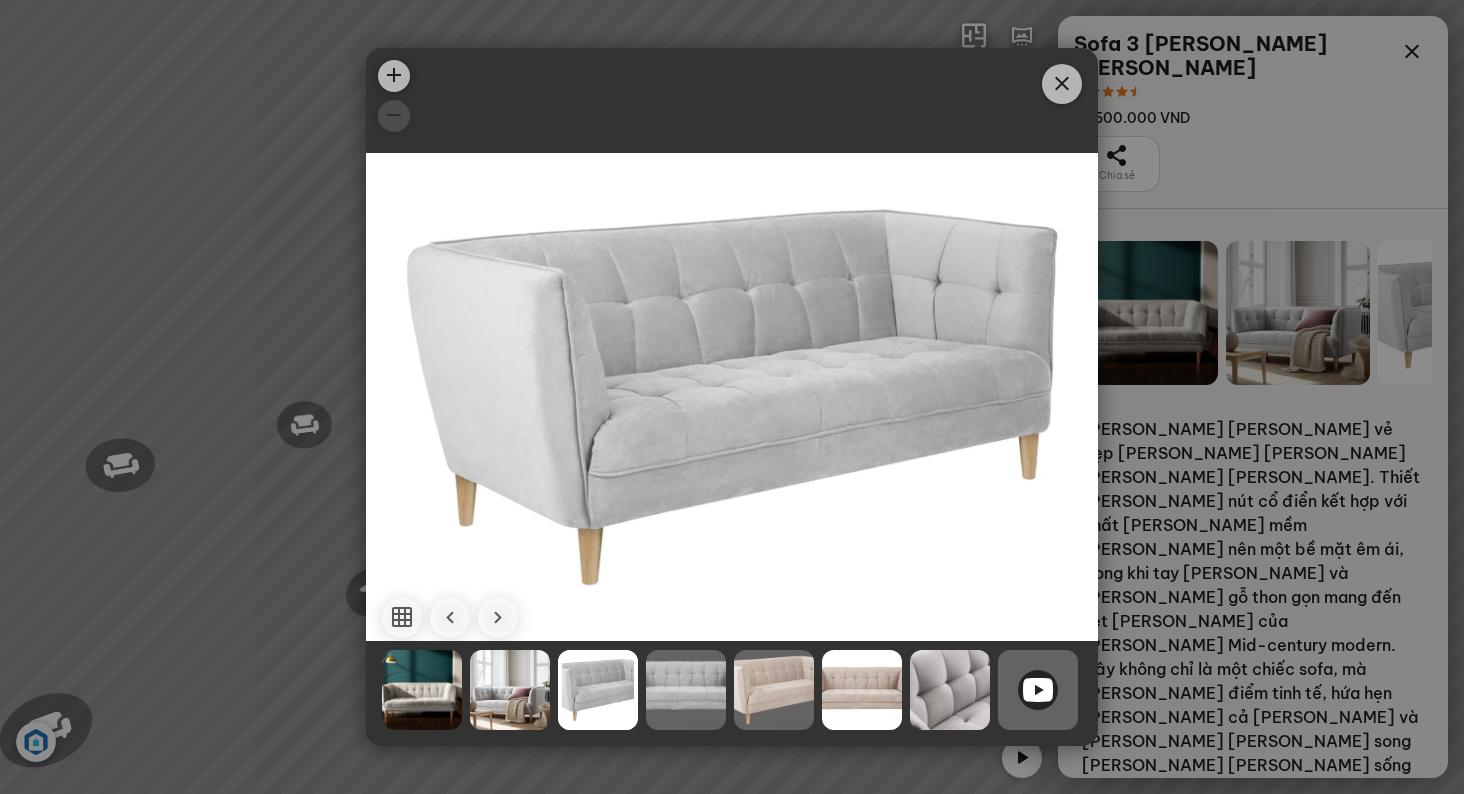 click at bounding box center [1038, 690] 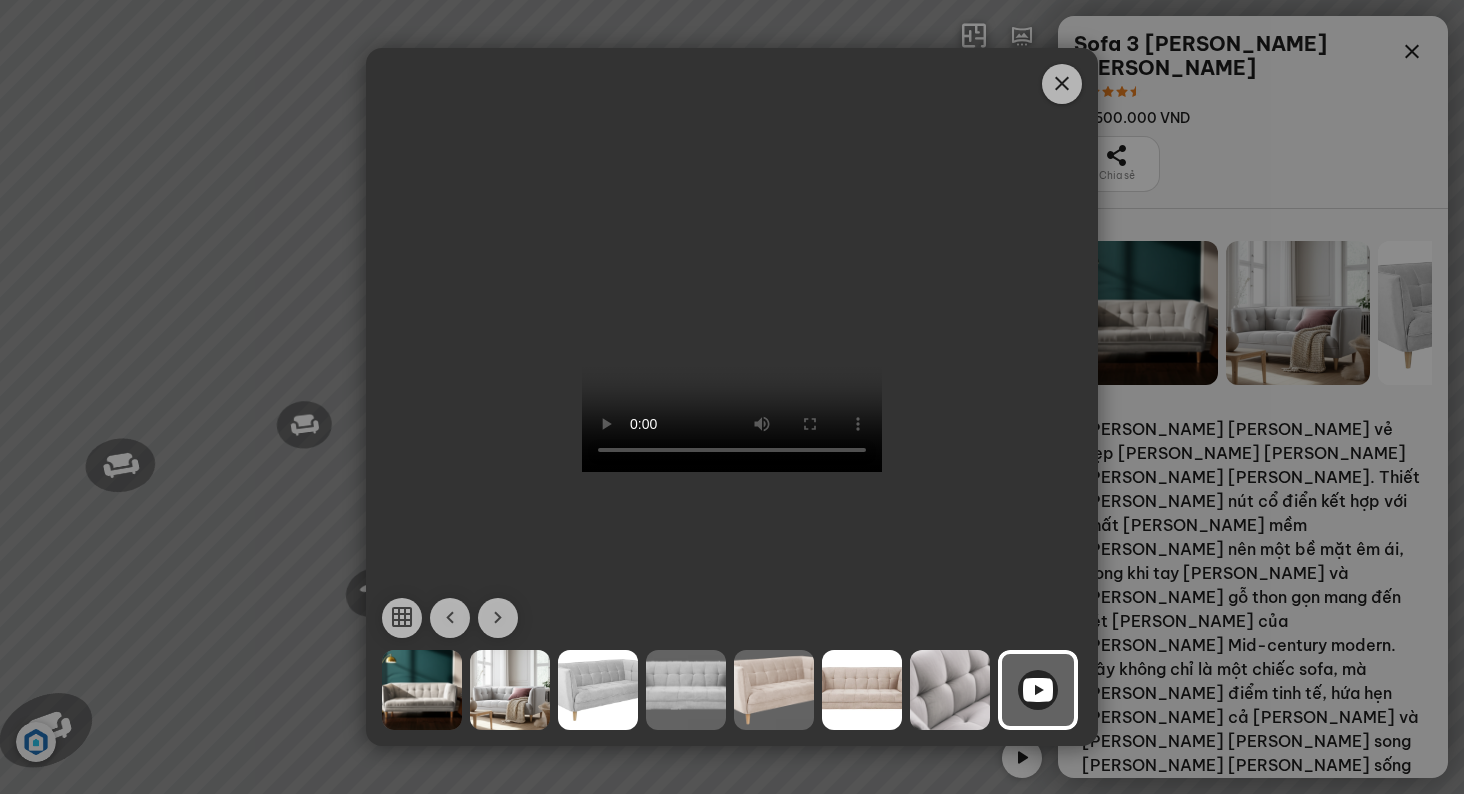 click at bounding box center [1062, 84] 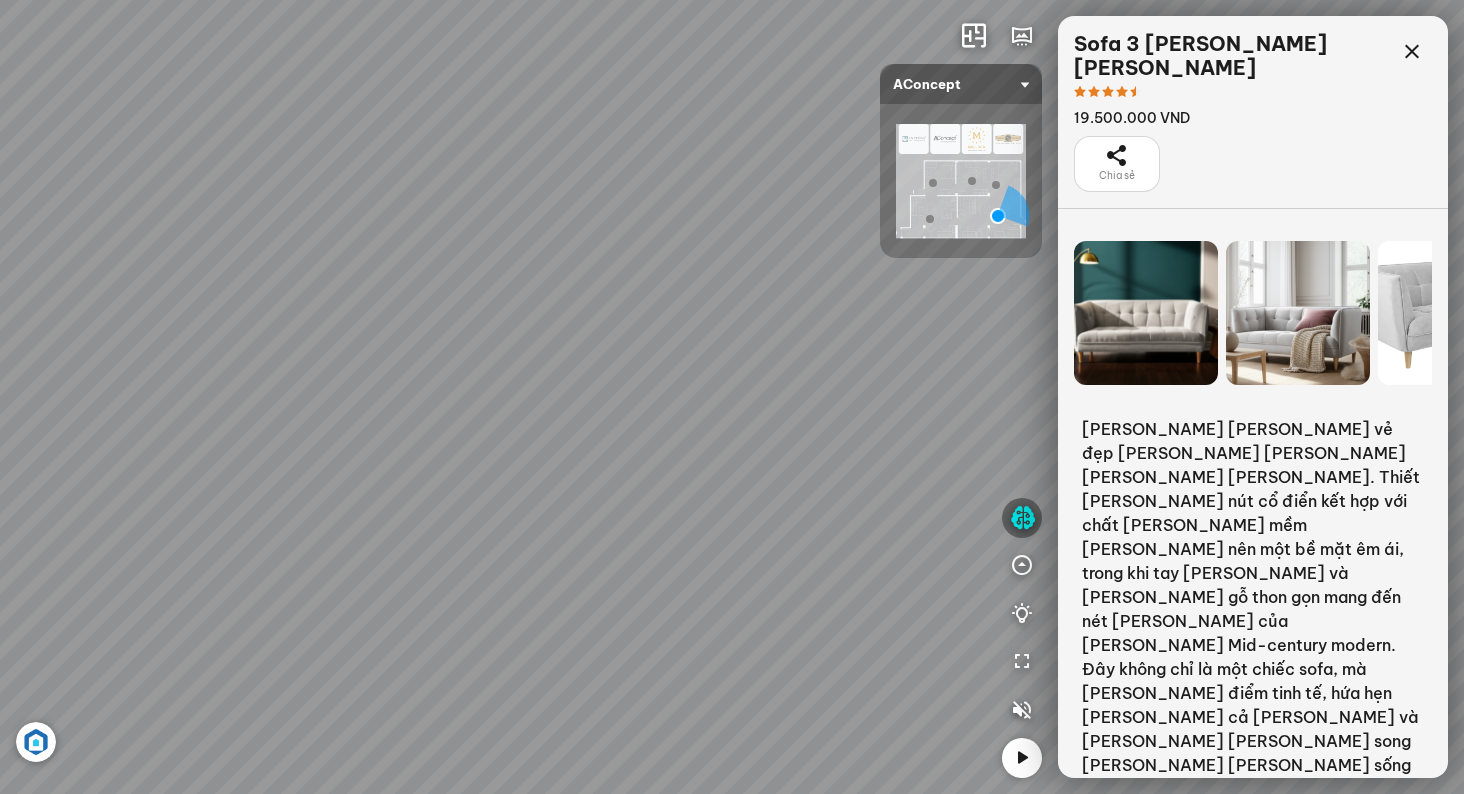 drag, startPoint x: 813, startPoint y: 413, endPoint x: 883, endPoint y: 376, distance: 79.17702 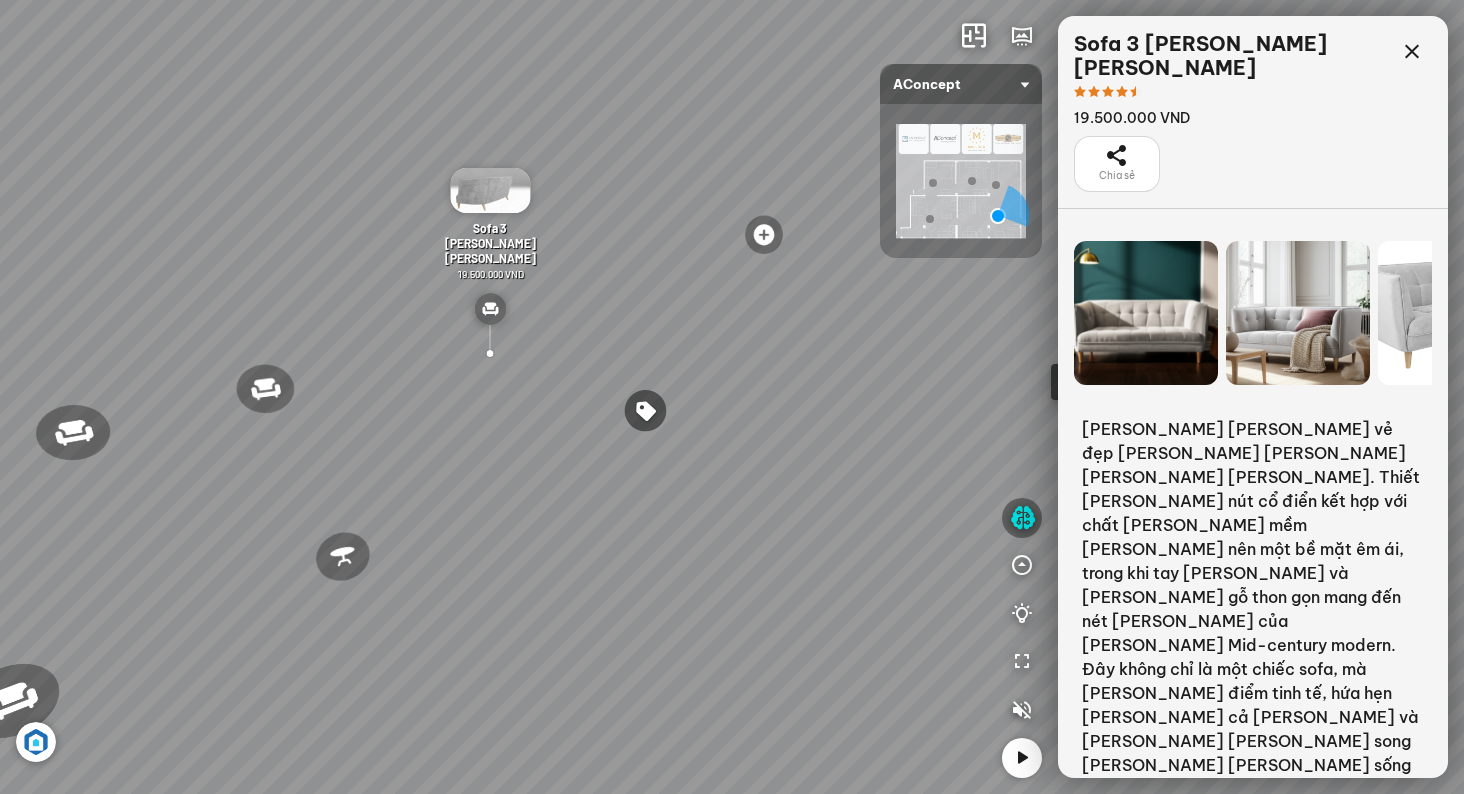 drag, startPoint x: 894, startPoint y: 379, endPoint x: 673, endPoint y: 330, distance: 226.36696 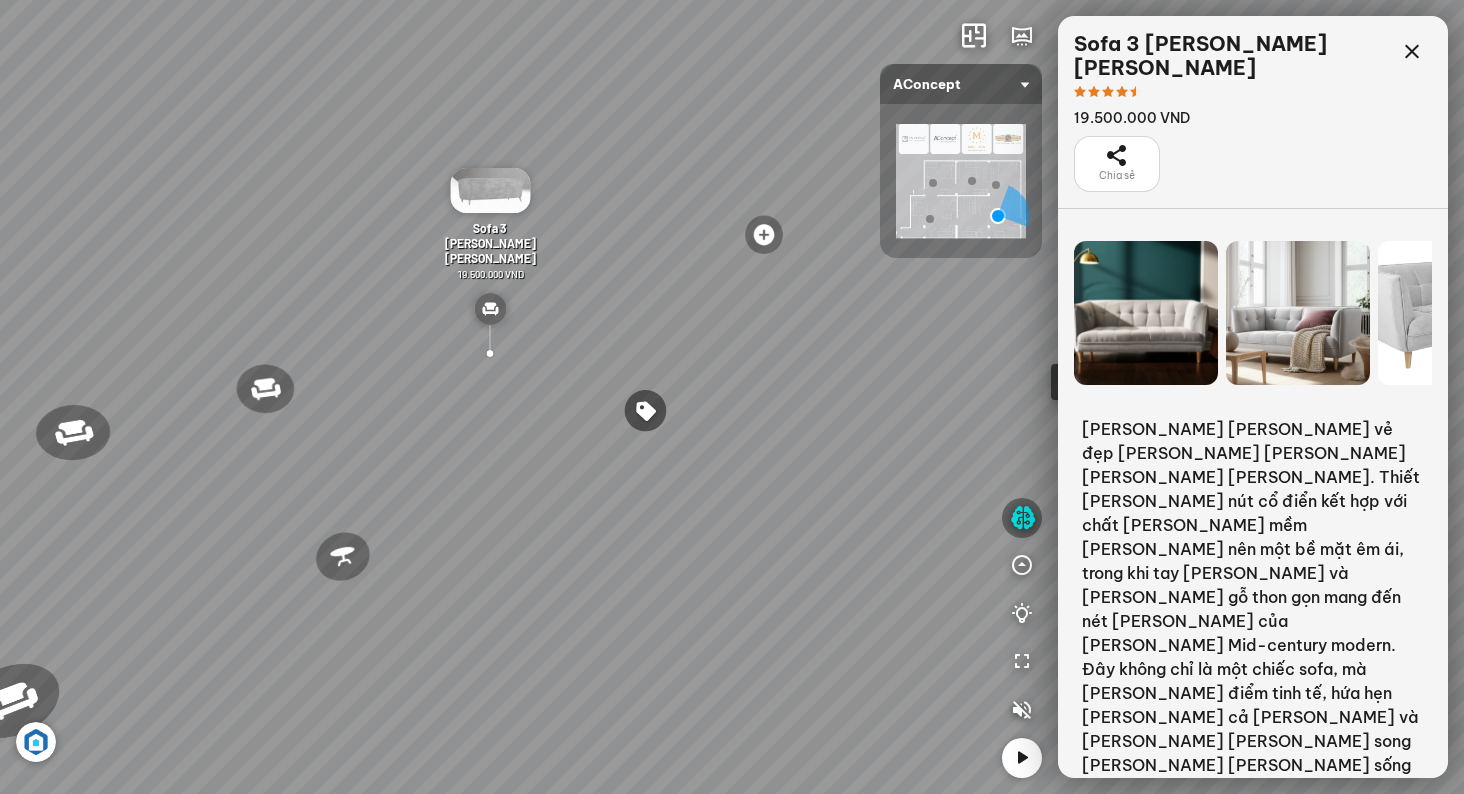 click on "Ghế ăn Andrew
3.200.000 VND
Ghế ăn Wilma
1.800.000 VND
Sofa 3 chỗ Jonna vải Holly
19.500.000 VND
Sofa 3 chỗ Moreno
31.000.000 VND" at bounding box center (732, 397) 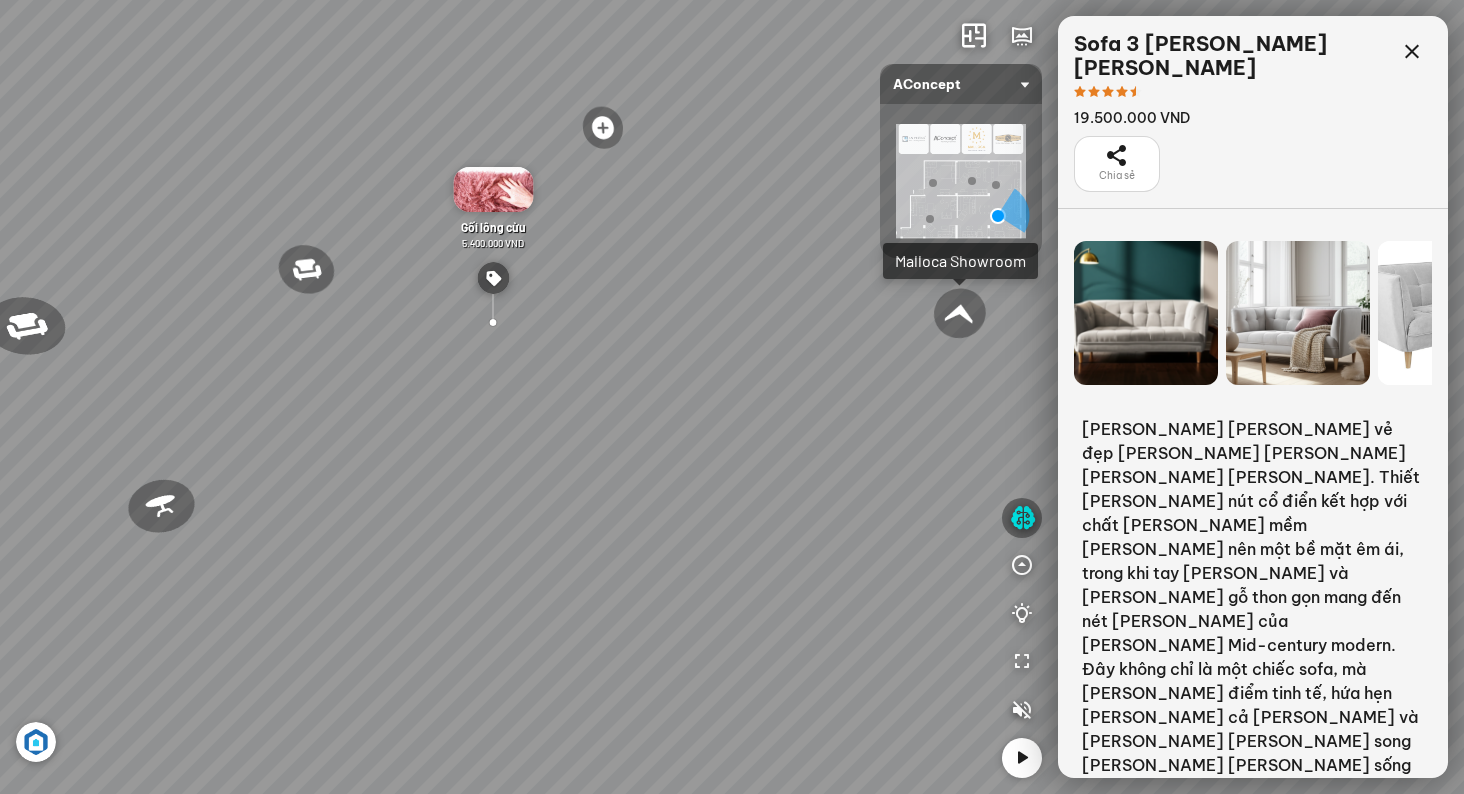drag, startPoint x: 620, startPoint y: 337, endPoint x: 666, endPoint y: 290, distance: 65.76473 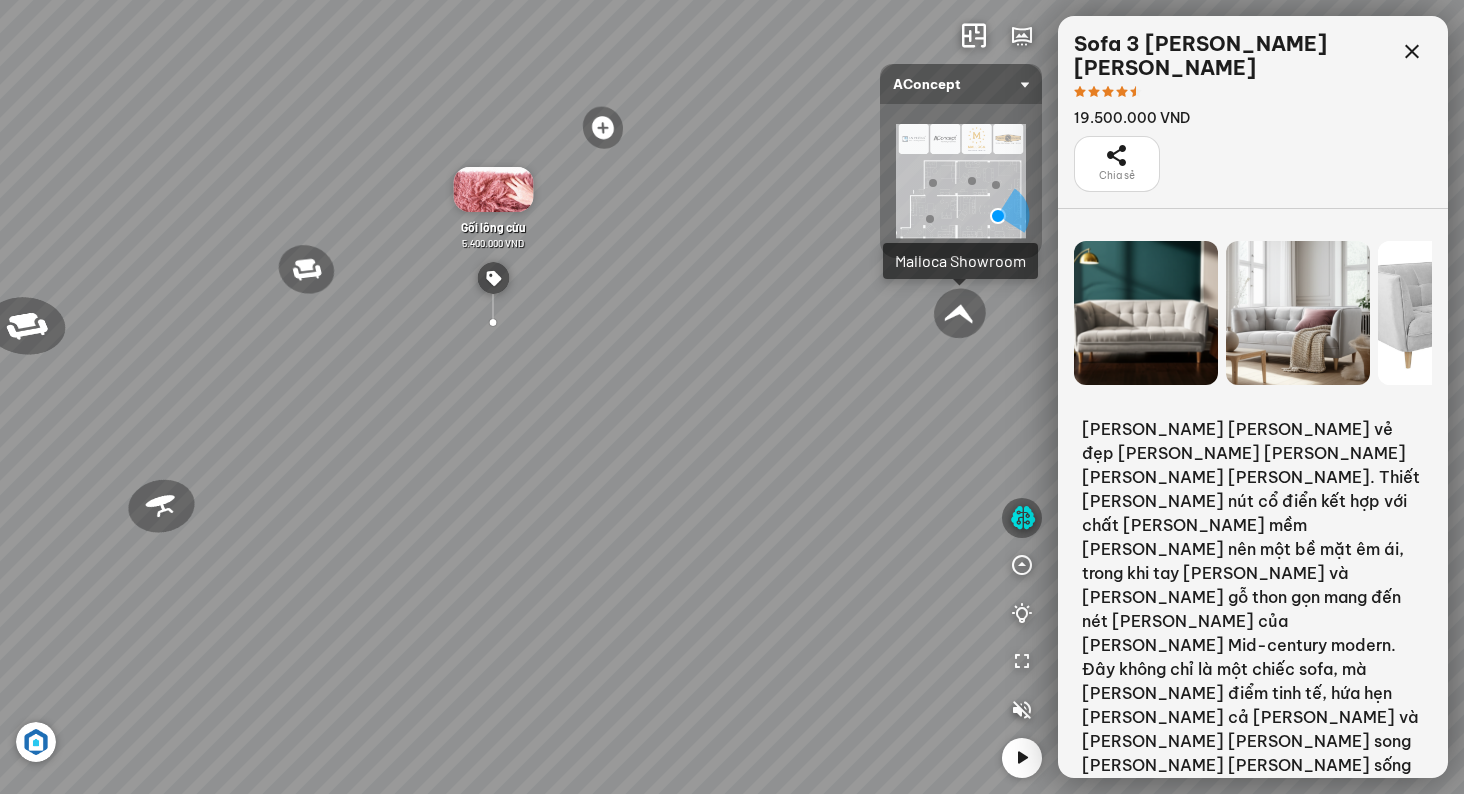 click on "Ghế ăn Andrew
3.200.000 VND
Ghế ăn Wilma
1.800.000 VND
Sofa 3 chỗ Jonna vải Holly
19.500.000 VND
Sofa 3 chỗ Moreno
31.000.000 VND" at bounding box center [732, 397] 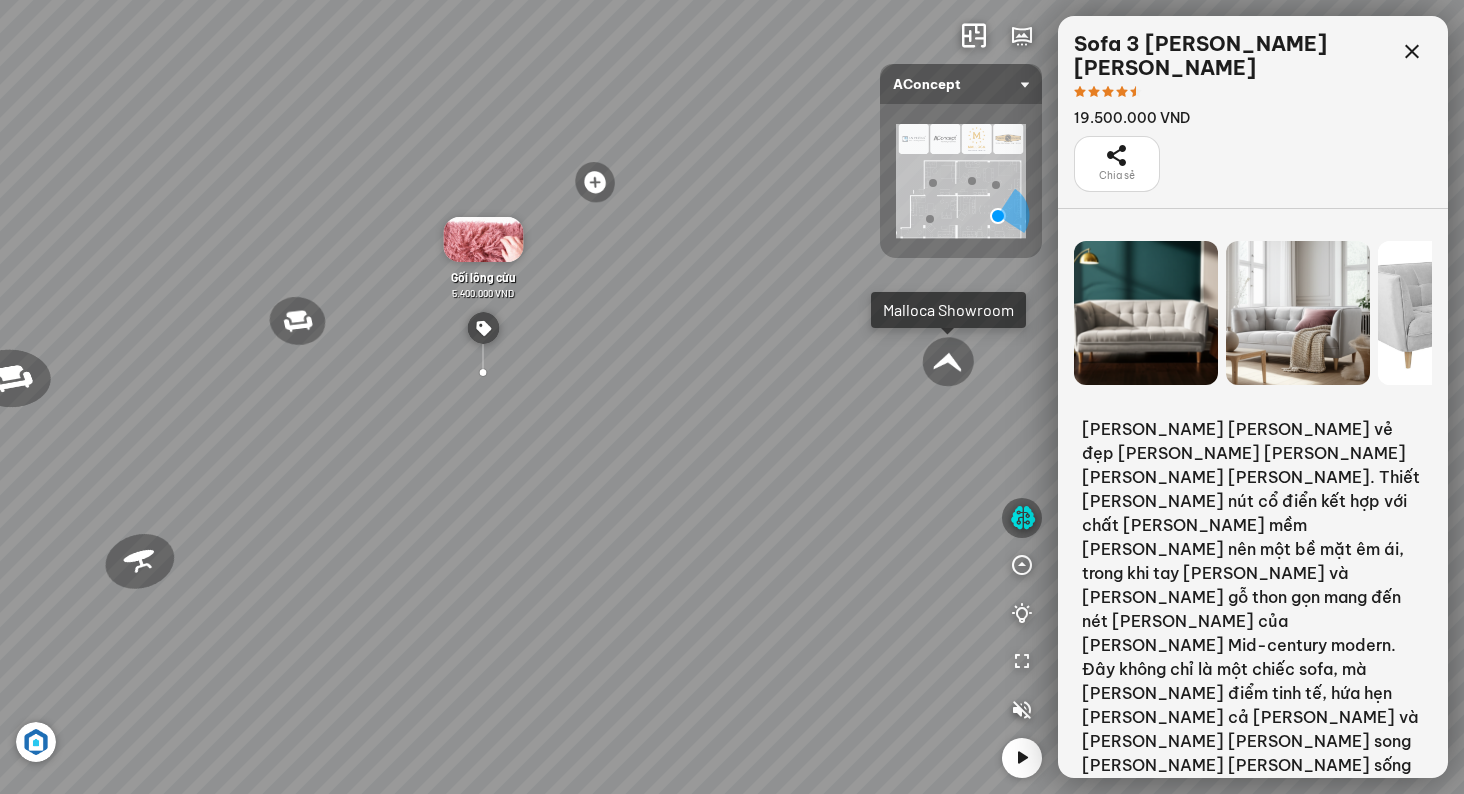 drag, startPoint x: 722, startPoint y: 284, endPoint x: 712, endPoint y: 333, distance: 50.01 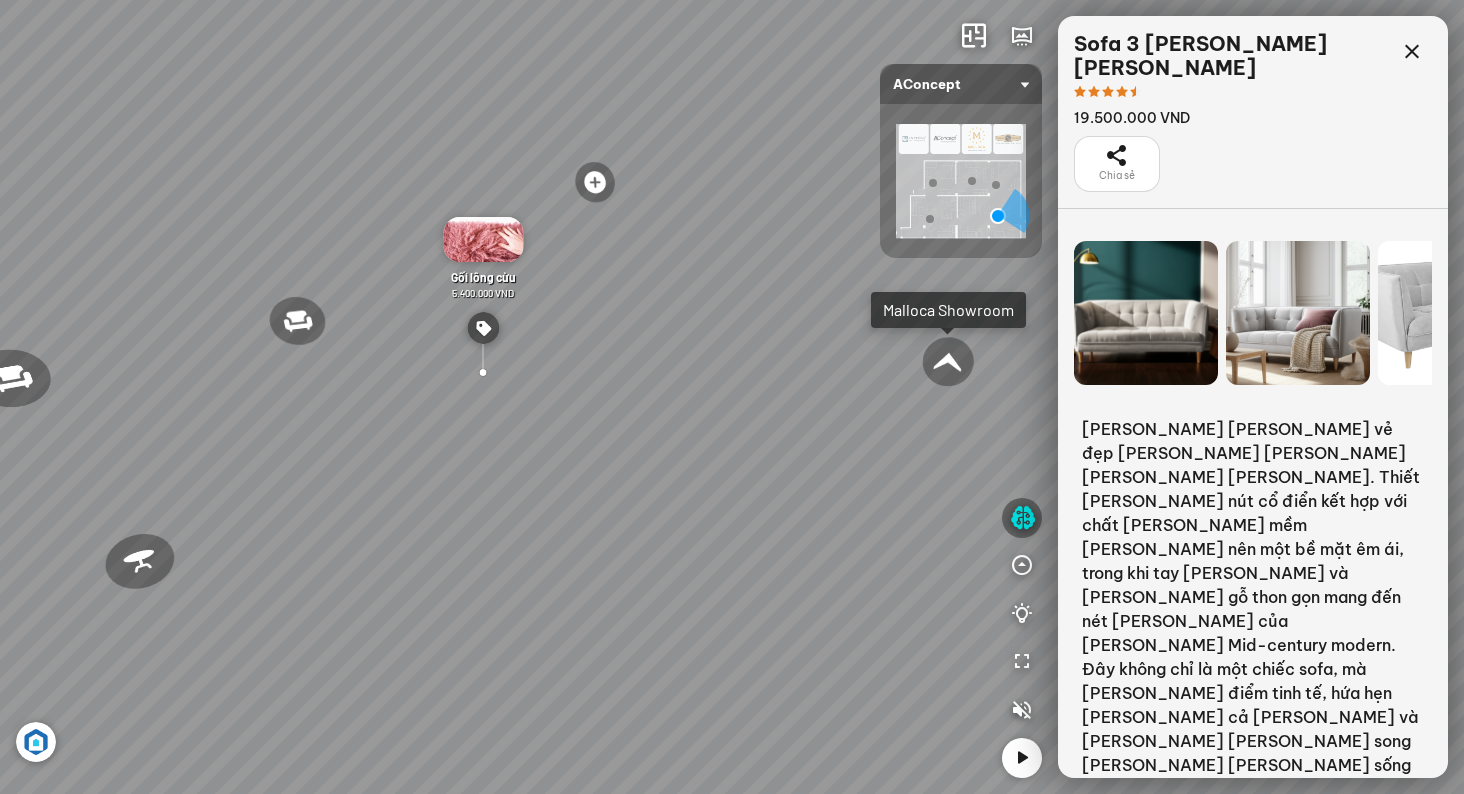 click on "Ghế ăn Andrew
3.200.000 VND
Ghế ăn Wilma
1.800.000 VND
Sofa 3 chỗ Jonna vải Holly
19.500.000 VND
Sofa 3 chỗ Moreno
31.000.000 VND" at bounding box center [732, 397] 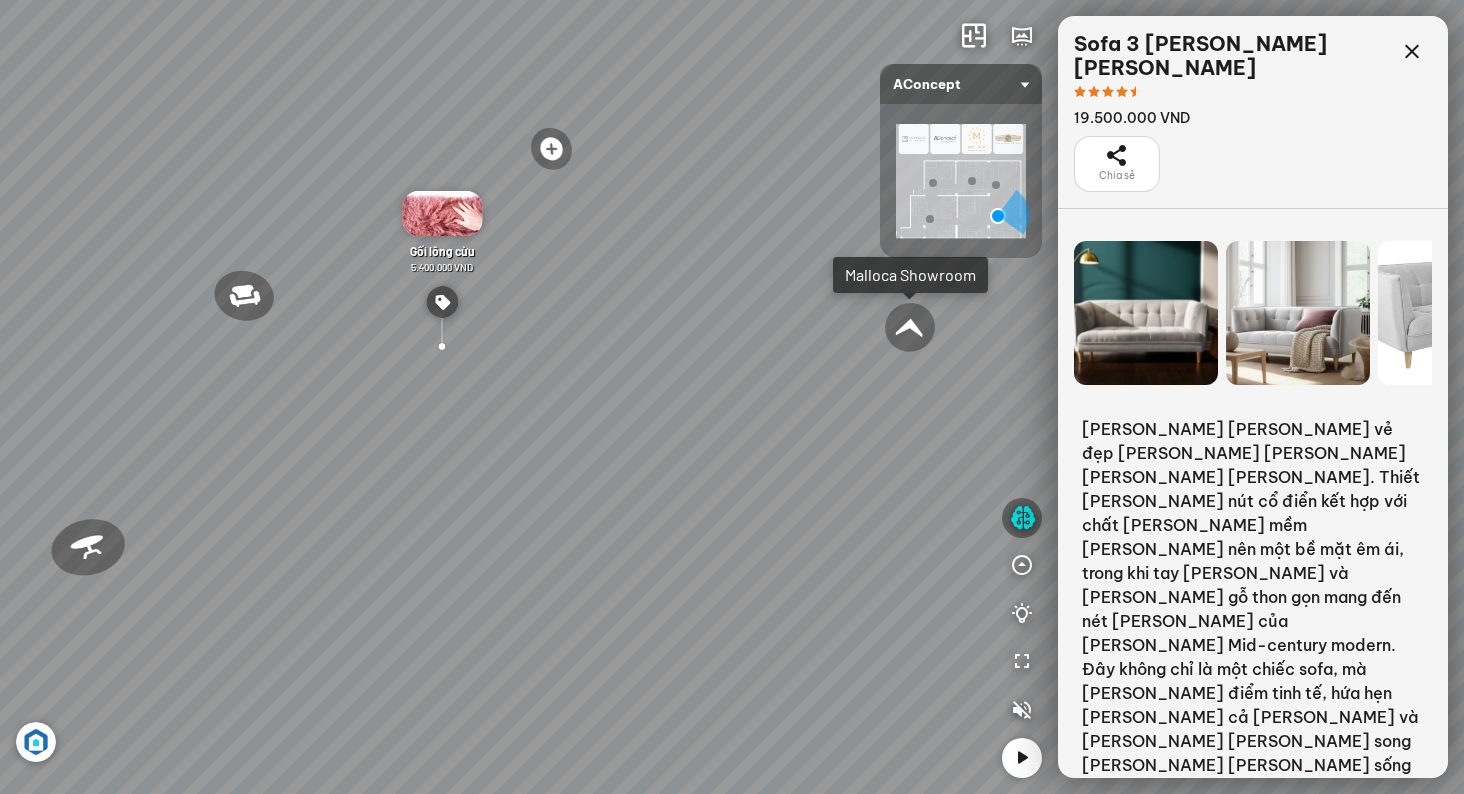 drag, startPoint x: 716, startPoint y: 334, endPoint x: 678, endPoint y: 303, distance: 49.0408 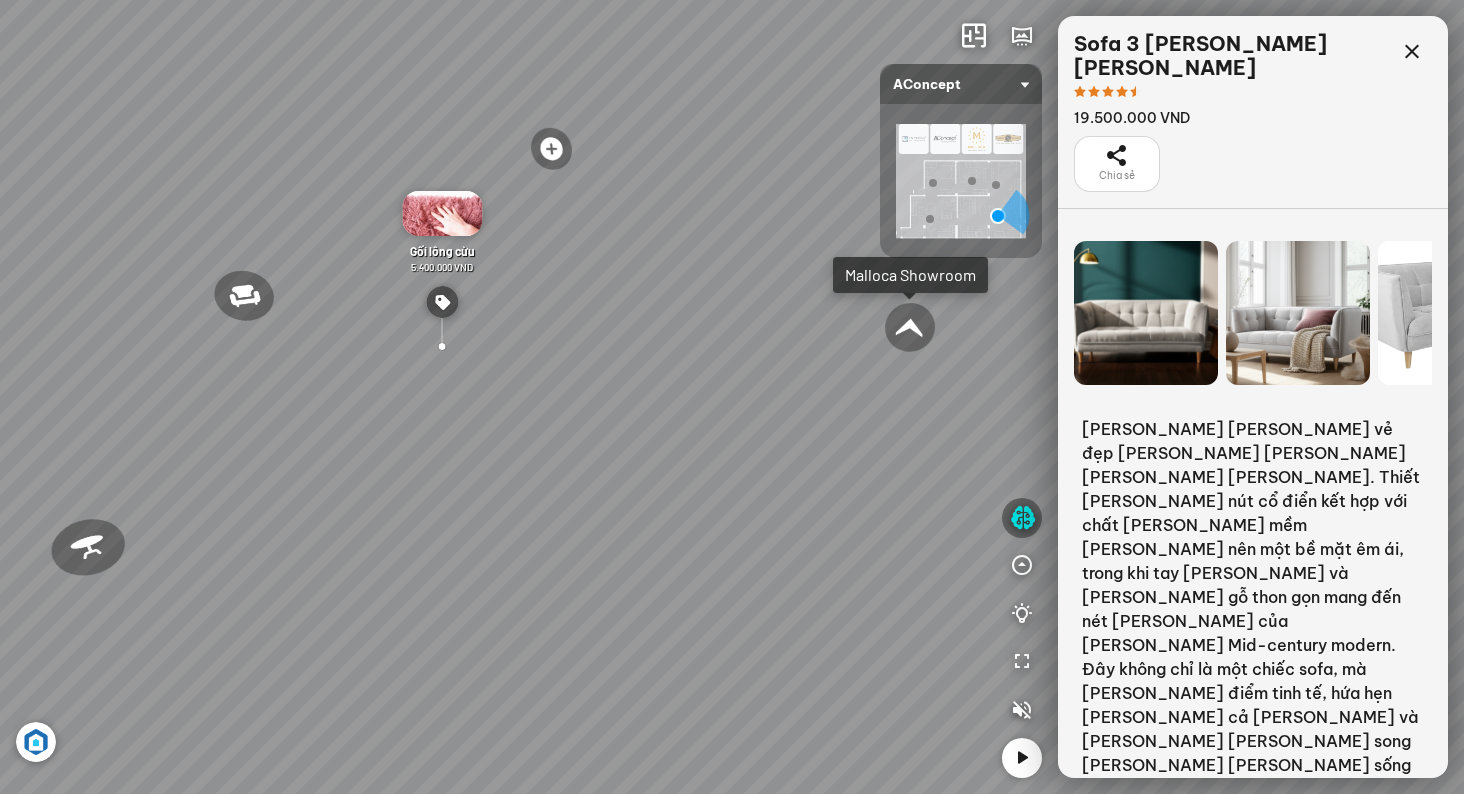 click on "Ghế ăn Andrew
3.200.000 VND
Ghế ăn Wilma
1.800.000 VND
Sofa 3 chỗ Jonna vải Holly
19.500.000 VND
Sofa 3 chỗ Moreno
31.000.000 VND" at bounding box center (732, 397) 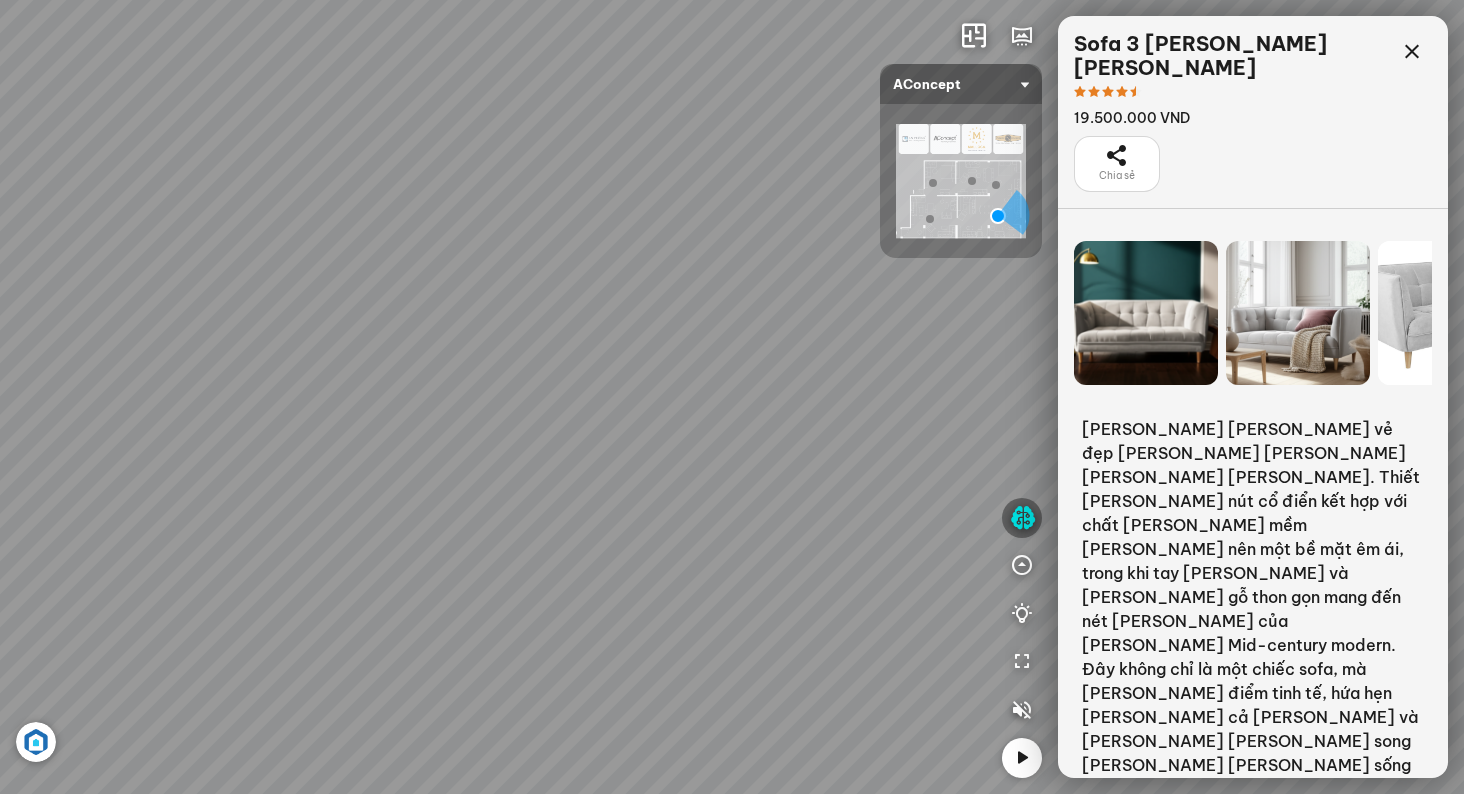 drag, startPoint x: 819, startPoint y: 441, endPoint x: 807, endPoint y: 385, distance: 57.271286 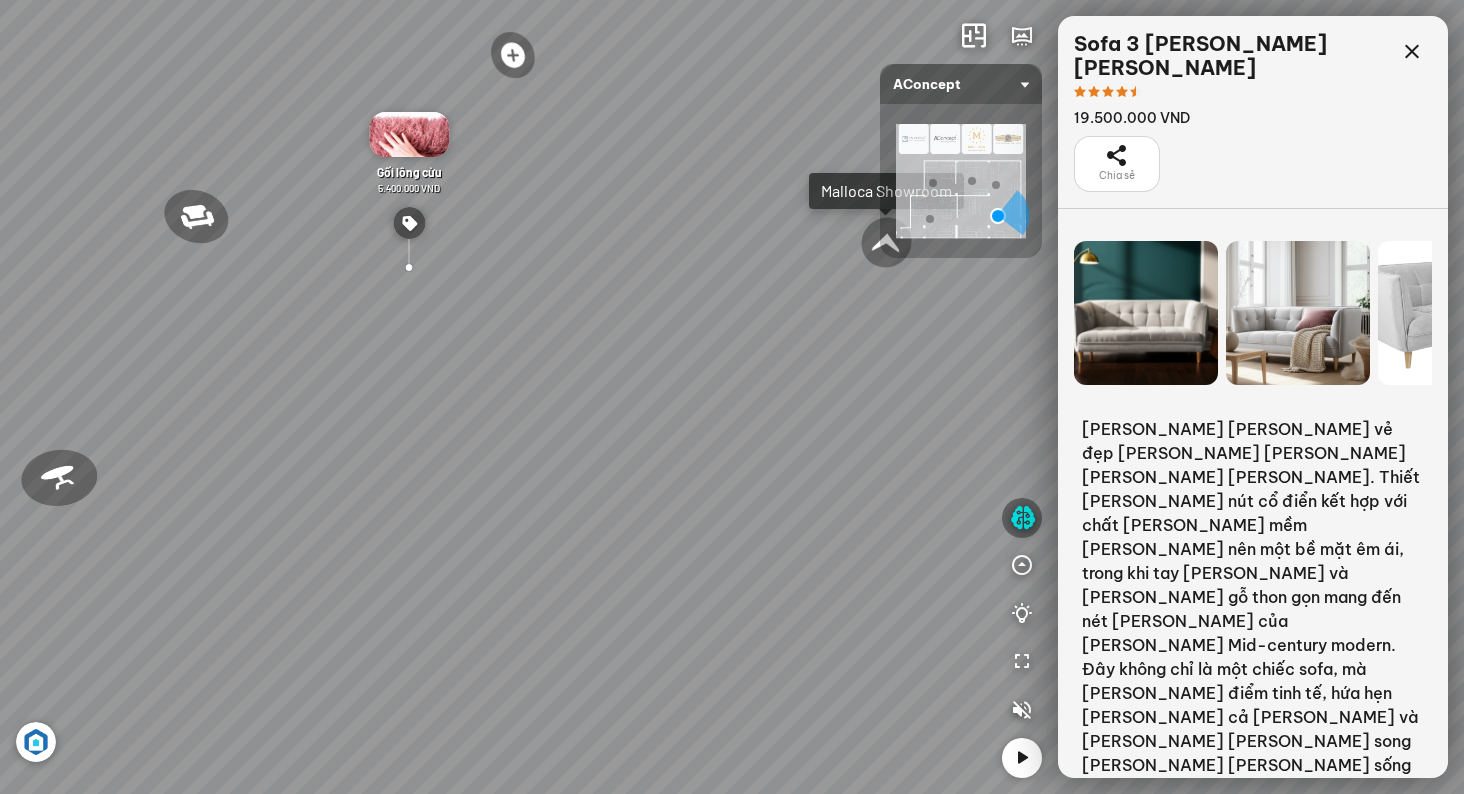 drag, startPoint x: 849, startPoint y: 412, endPoint x: 826, endPoint y: 377, distance: 41.880783 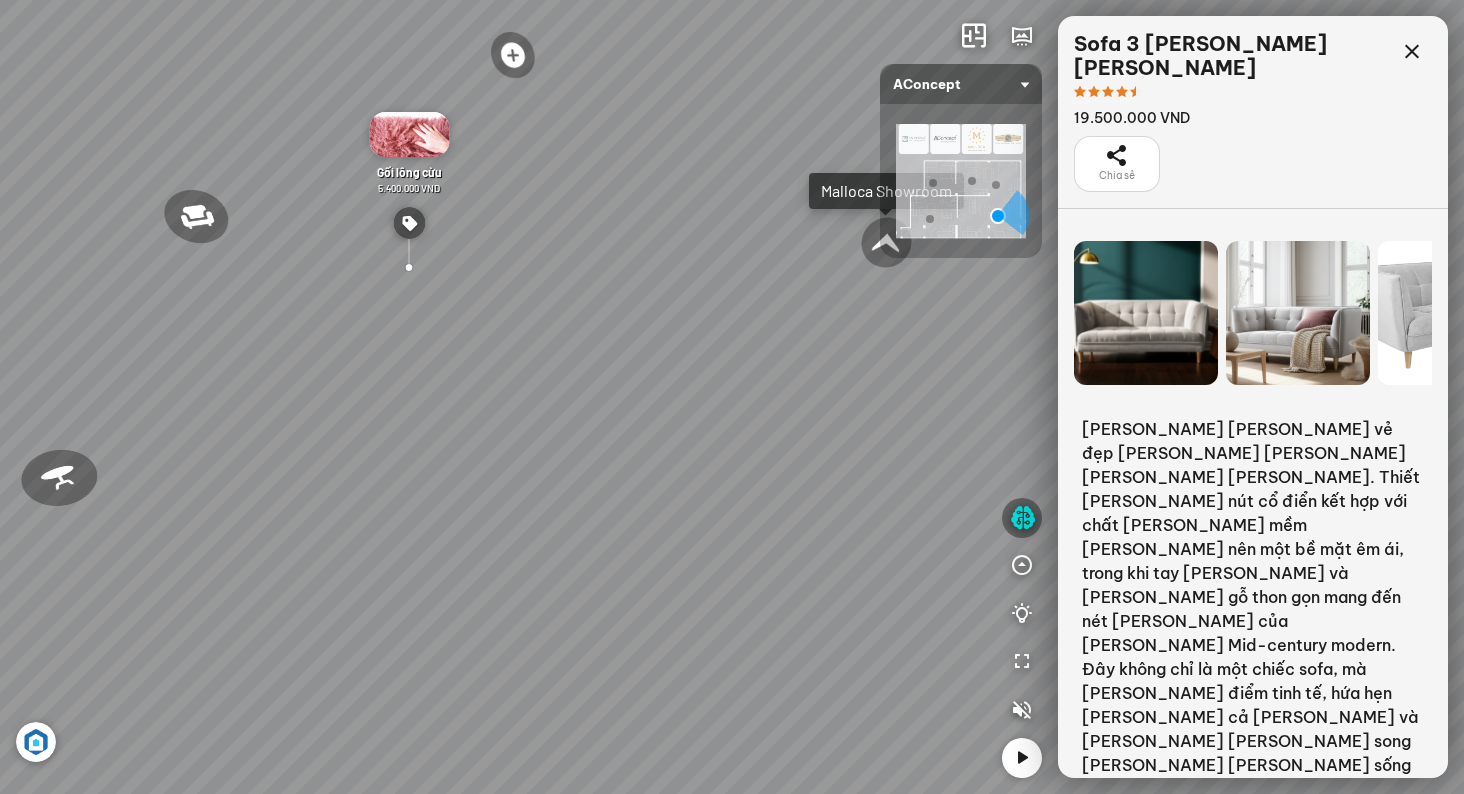 click on "Ghế ăn Andrew
3.200.000 VND
Ghế ăn Wilma
1.800.000 VND
Sofa 3 chỗ Jonna vải Holly
19.500.000 VND
Sofa 3 chỗ Moreno
31.000.000 VND" at bounding box center [732, 397] 